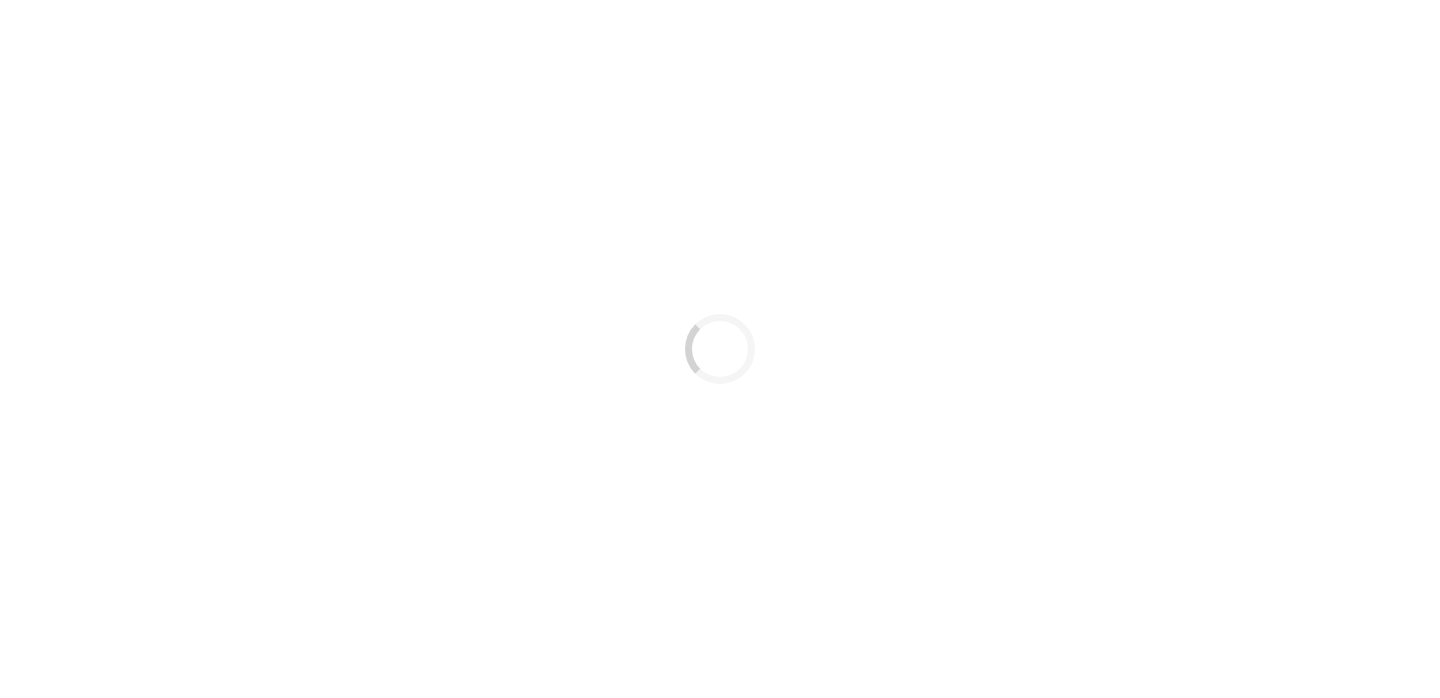 scroll, scrollTop: 0, scrollLeft: 0, axis: both 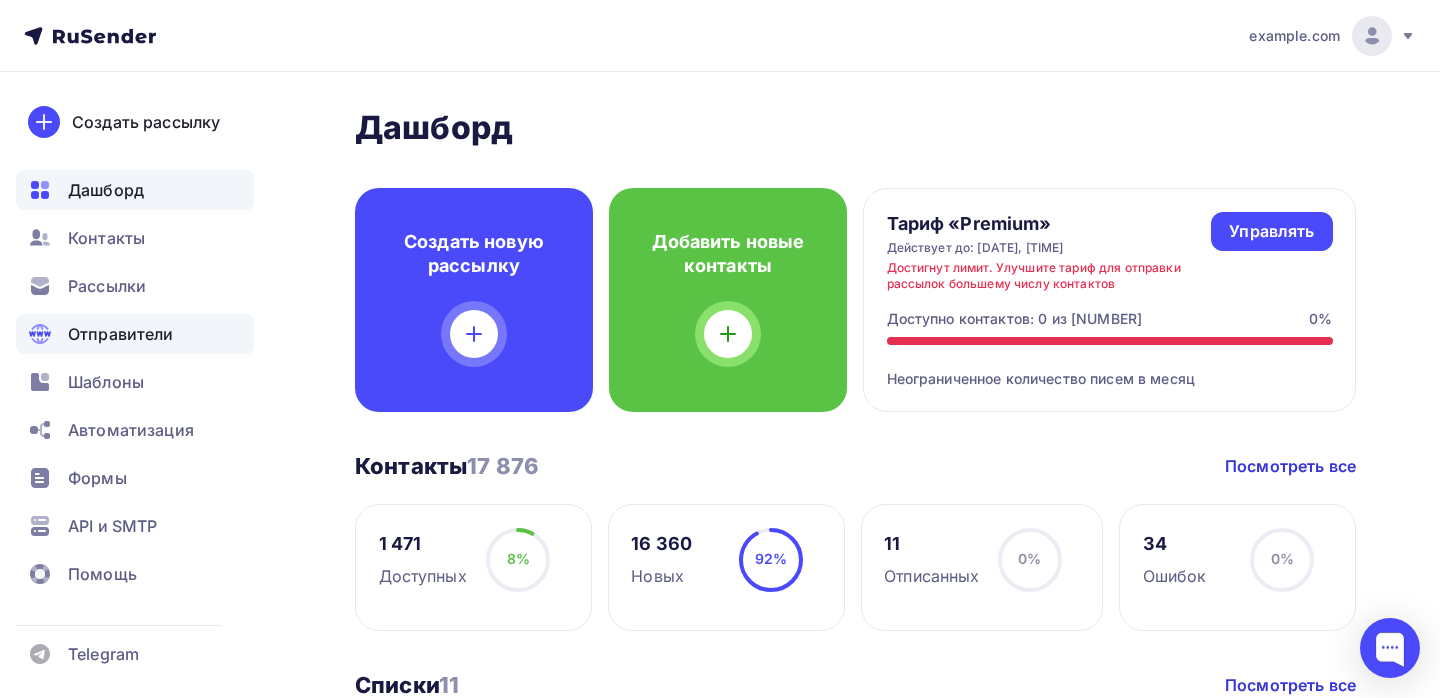 click on "Отправители" at bounding box center (135, 334) 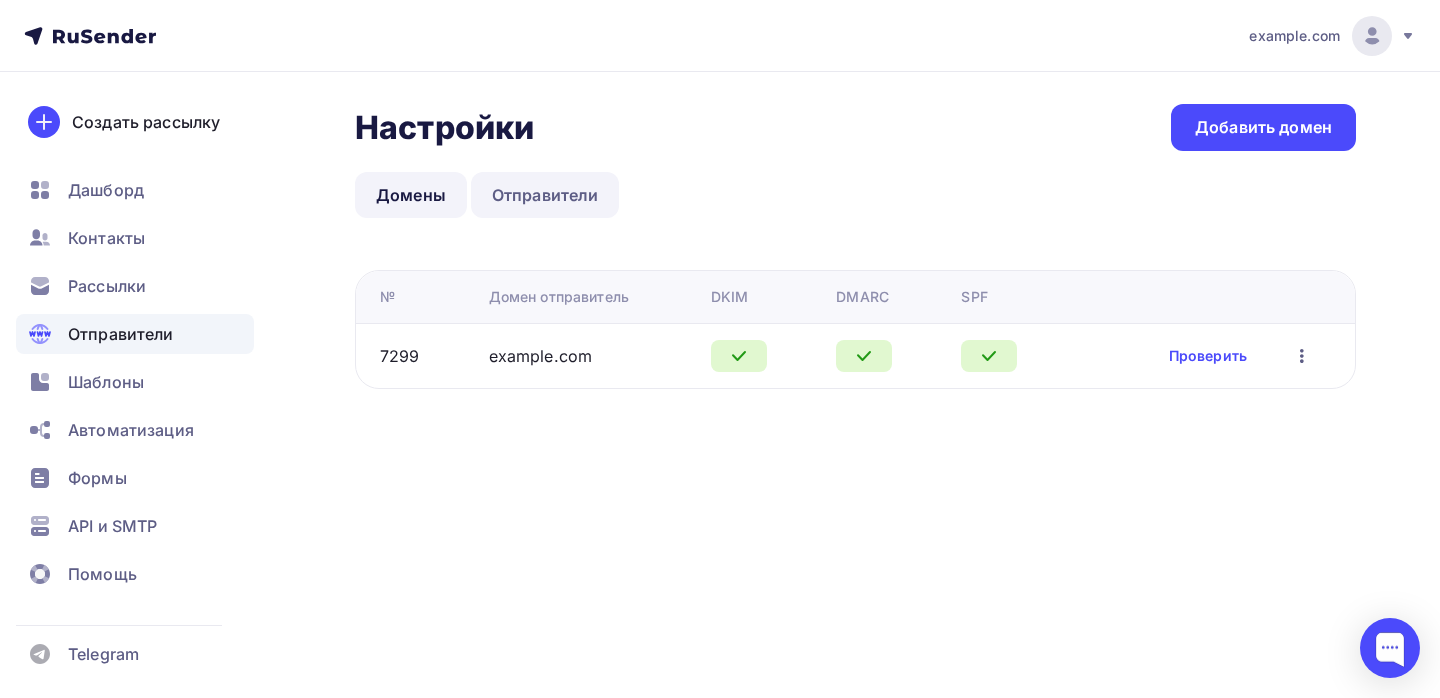 click on "Отправители" at bounding box center (545, 195) 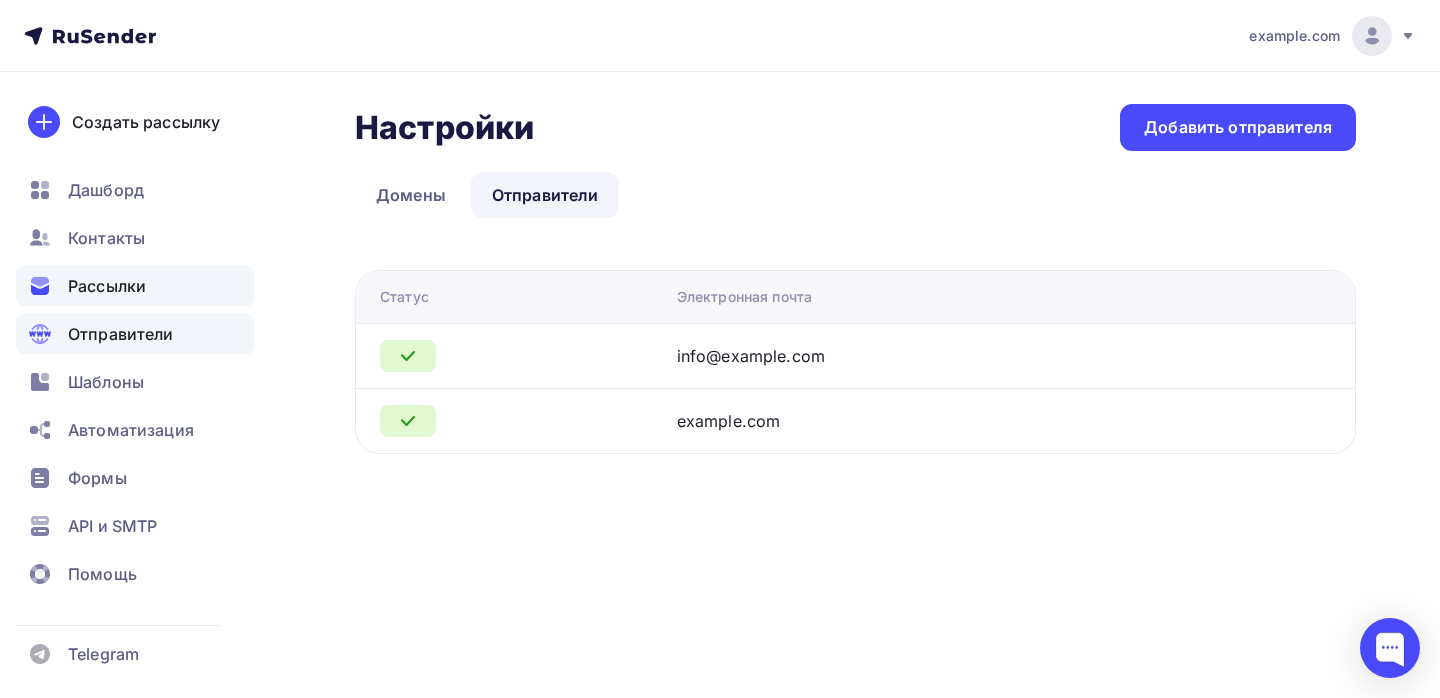 click on "Рассылки" at bounding box center (107, 286) 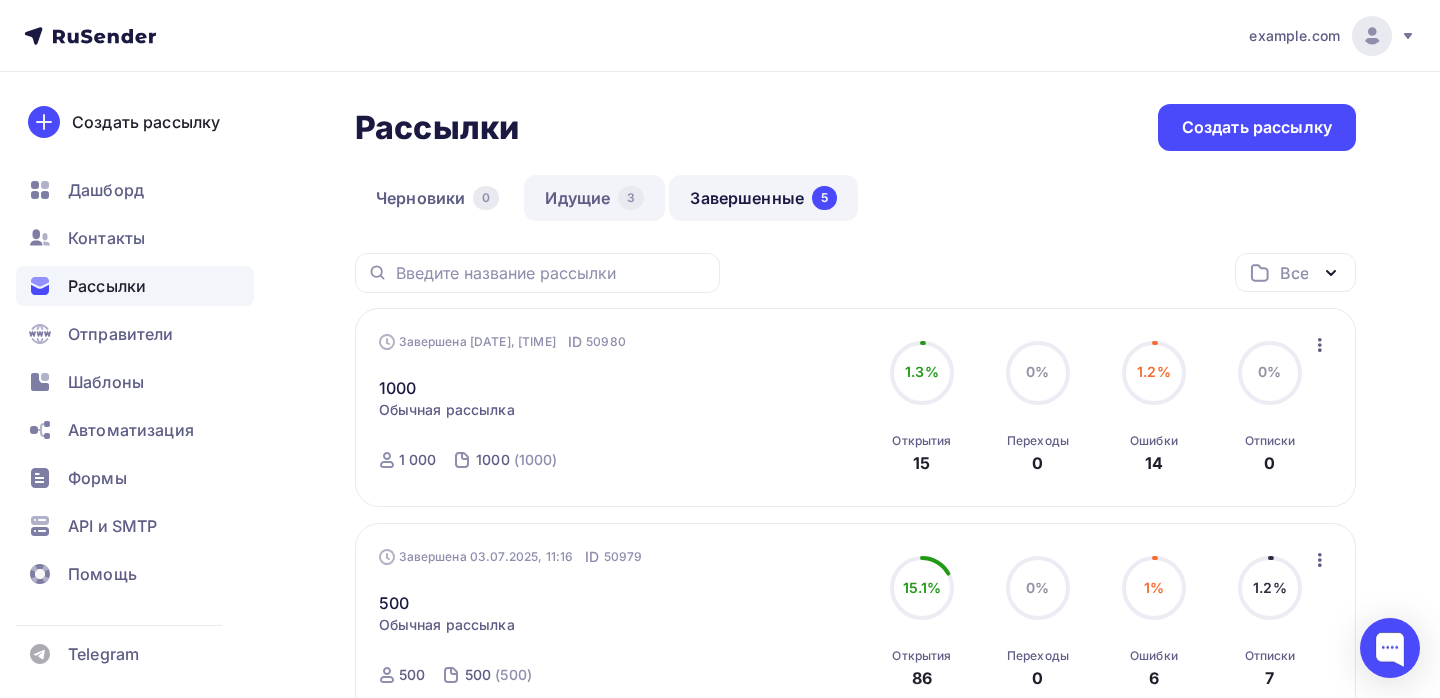 click on "Идущие
3" at bounding box center (594, 198) 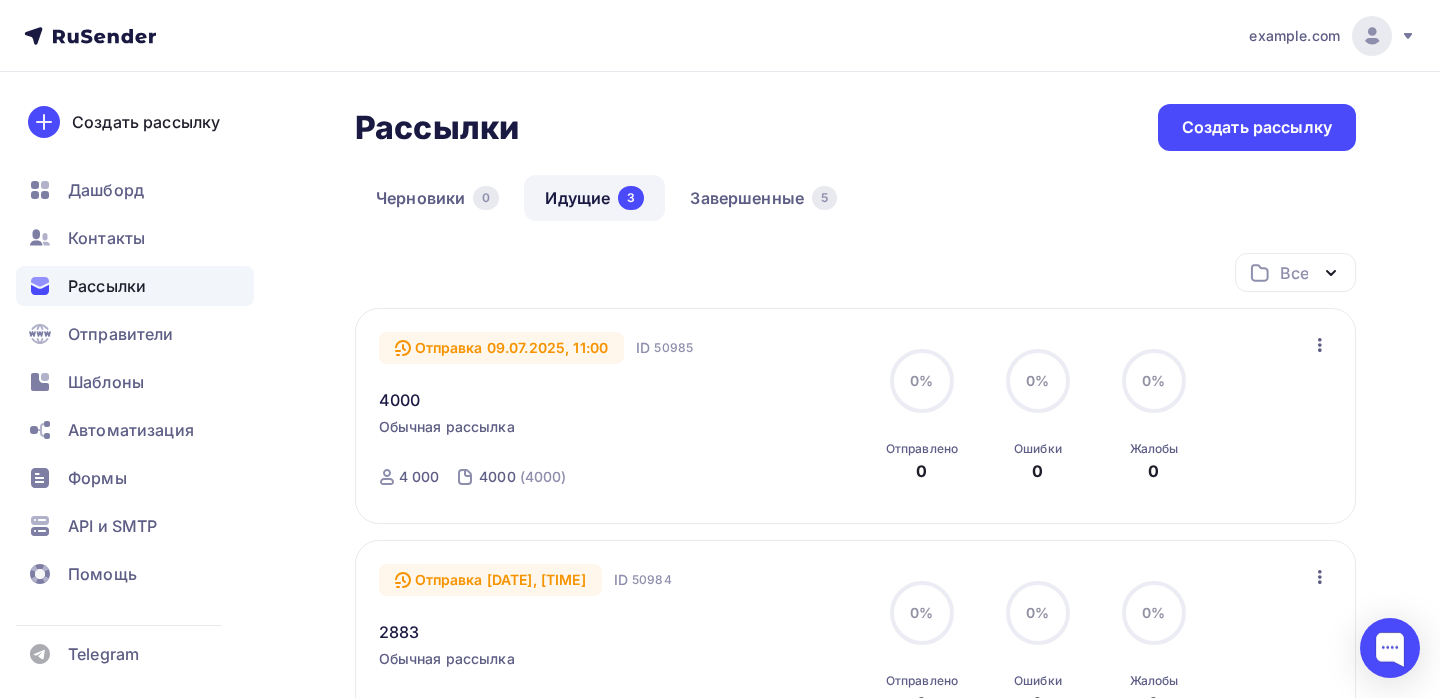 click at bounding box center [1320, 345] 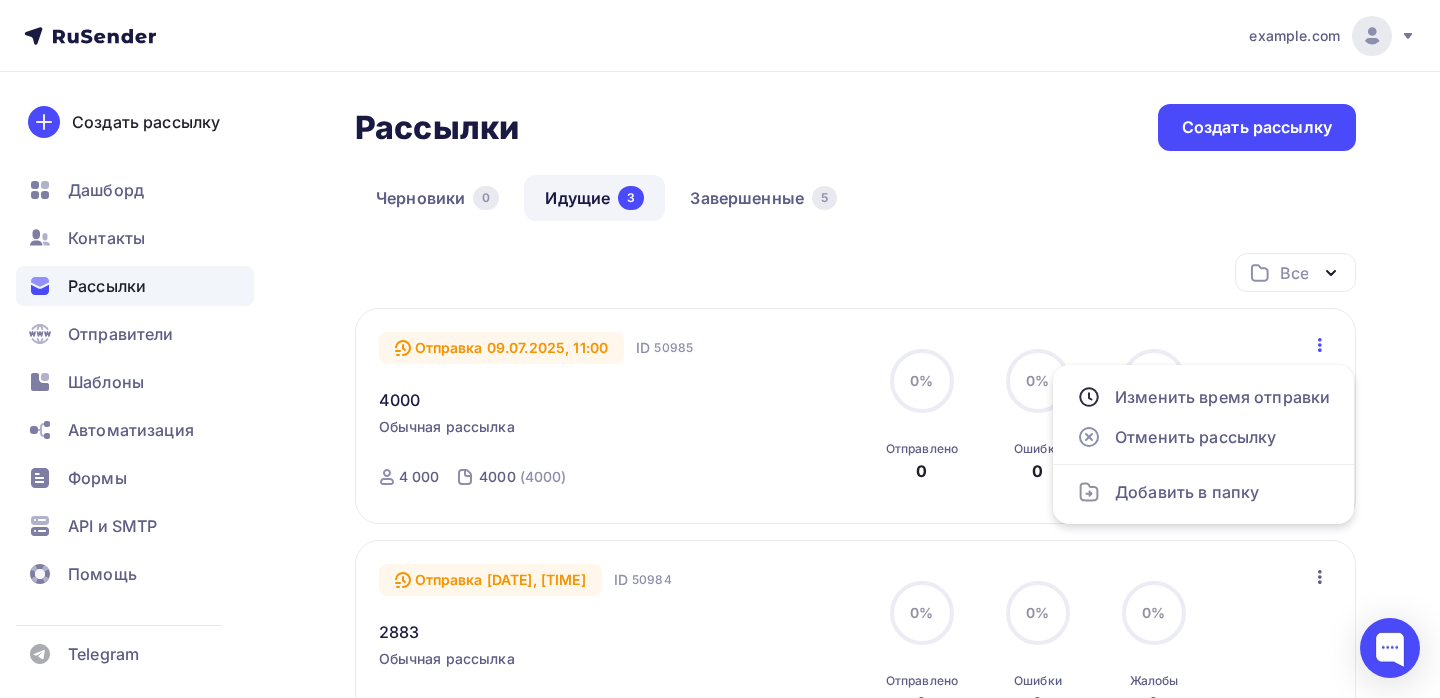 click on "Отправка
[DATE], [TIME]
ID   [ID]
[NUMBER]
Обычная рассылка
Отправка
[DATE], [TIME]
ID   [ID]
[NUMBER]
[NUMBER]   ([NUMBER])     0%   0%
Отправлено
0
0%   0%
Ошибки
0
0%   0%
Жалобы
0
Изменить время отправки
Отменить рассылку
Добавить в папку" at bounding box center [855, 416] 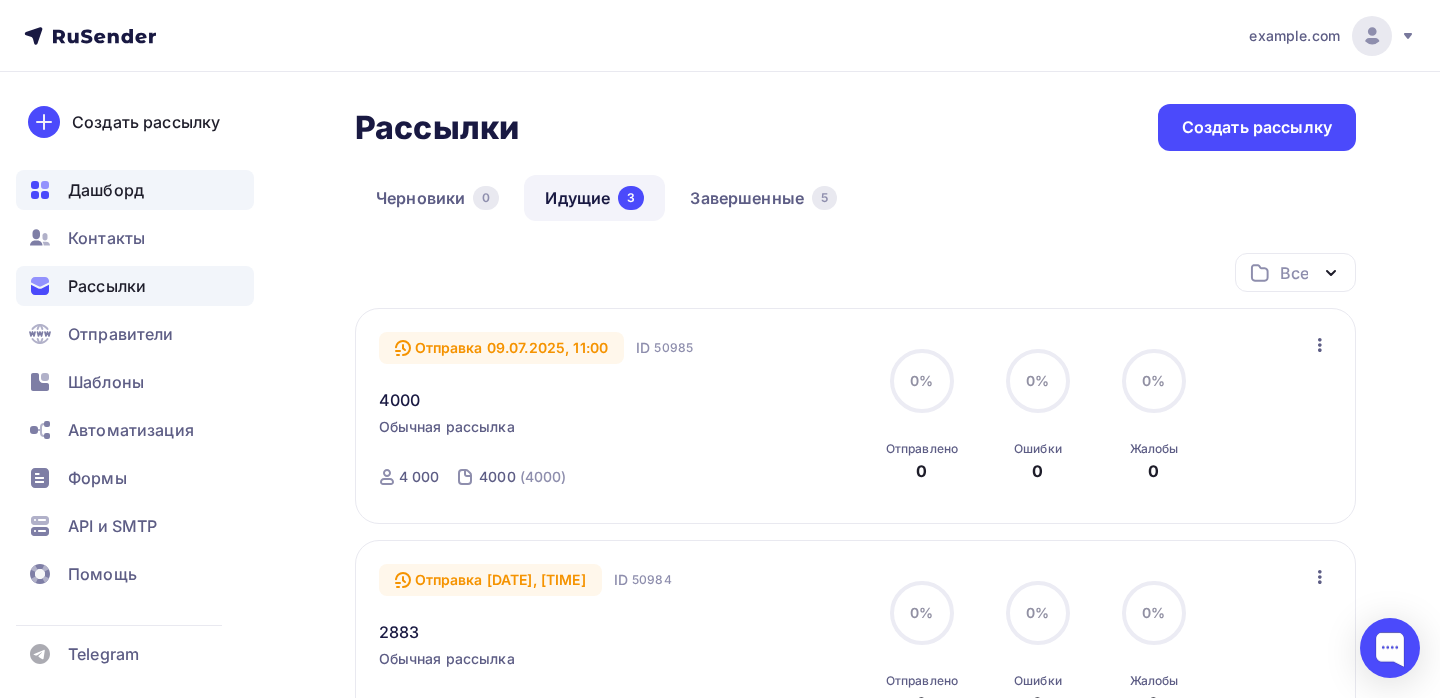 click on "Дашборд" at bounding box center (106, 190) 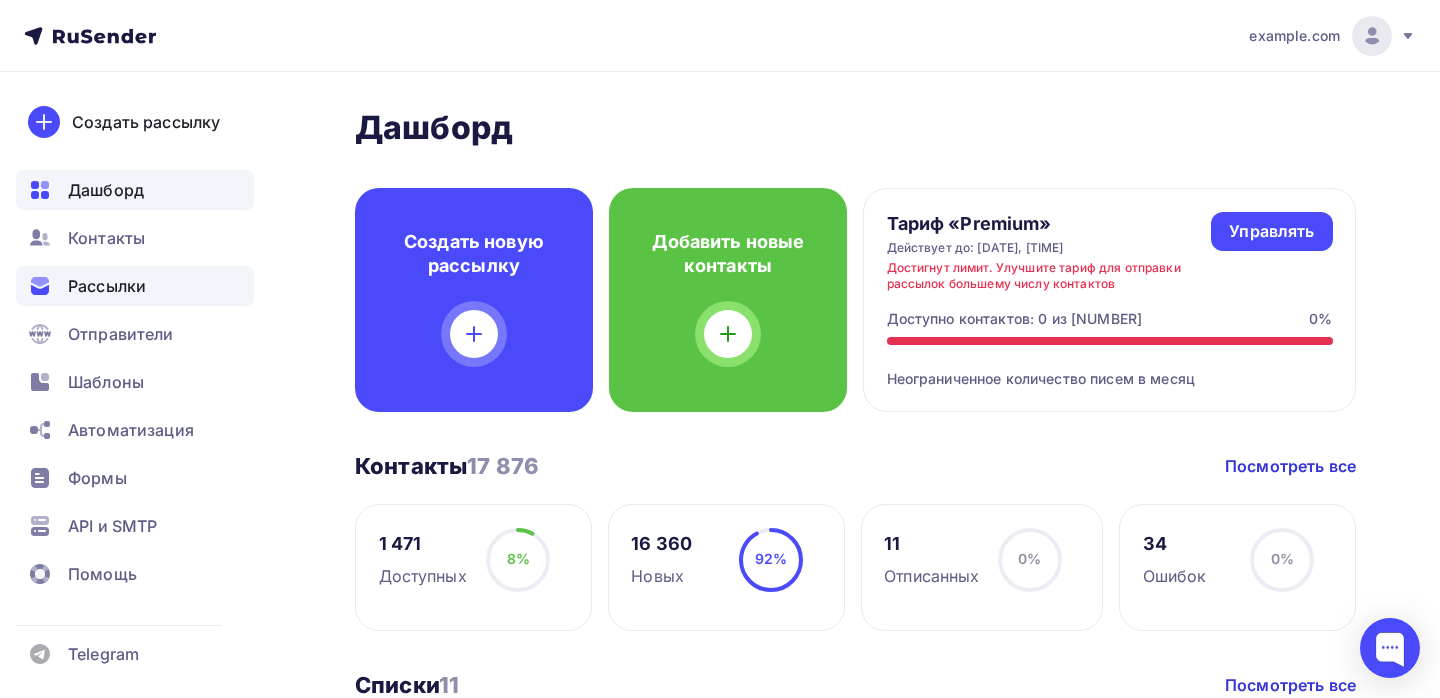 click on "Рассылки" at bounding box center [135, 286] 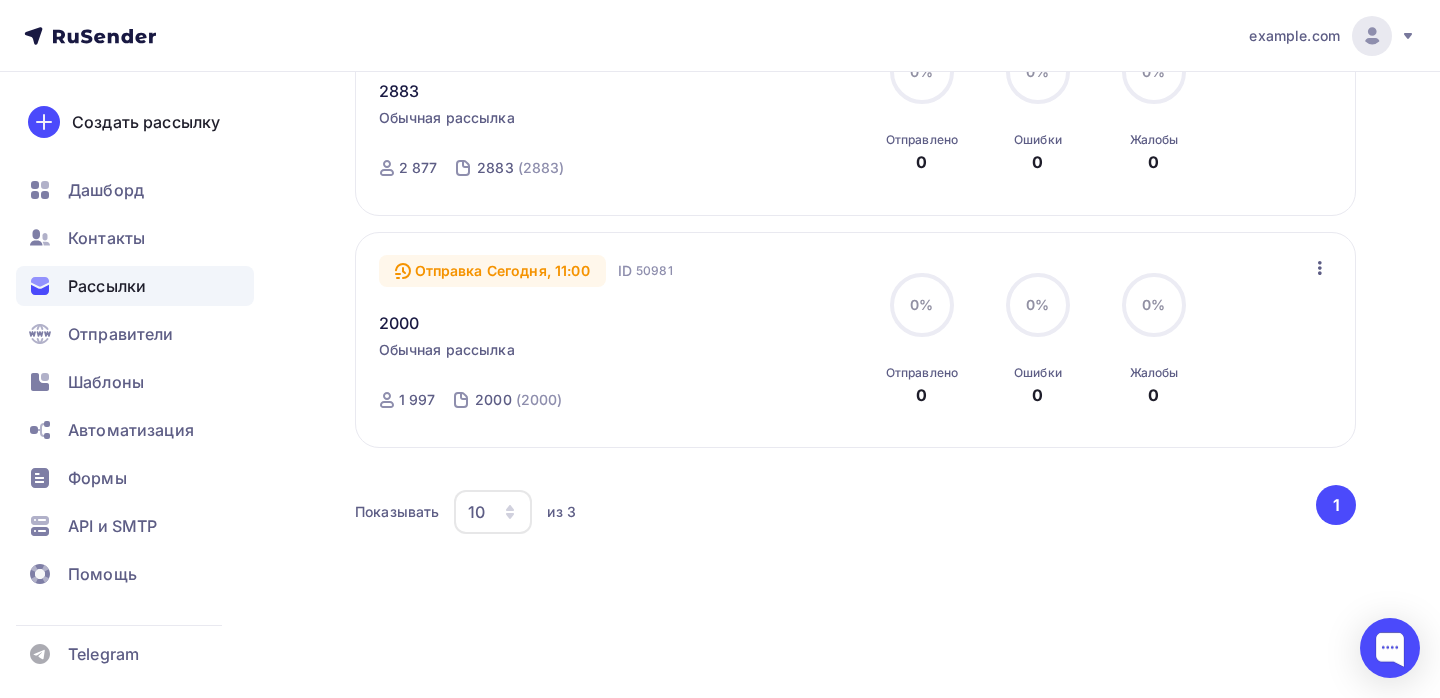 scroll, scrollTop: 543, scrollLeft: 0, axis: vertical 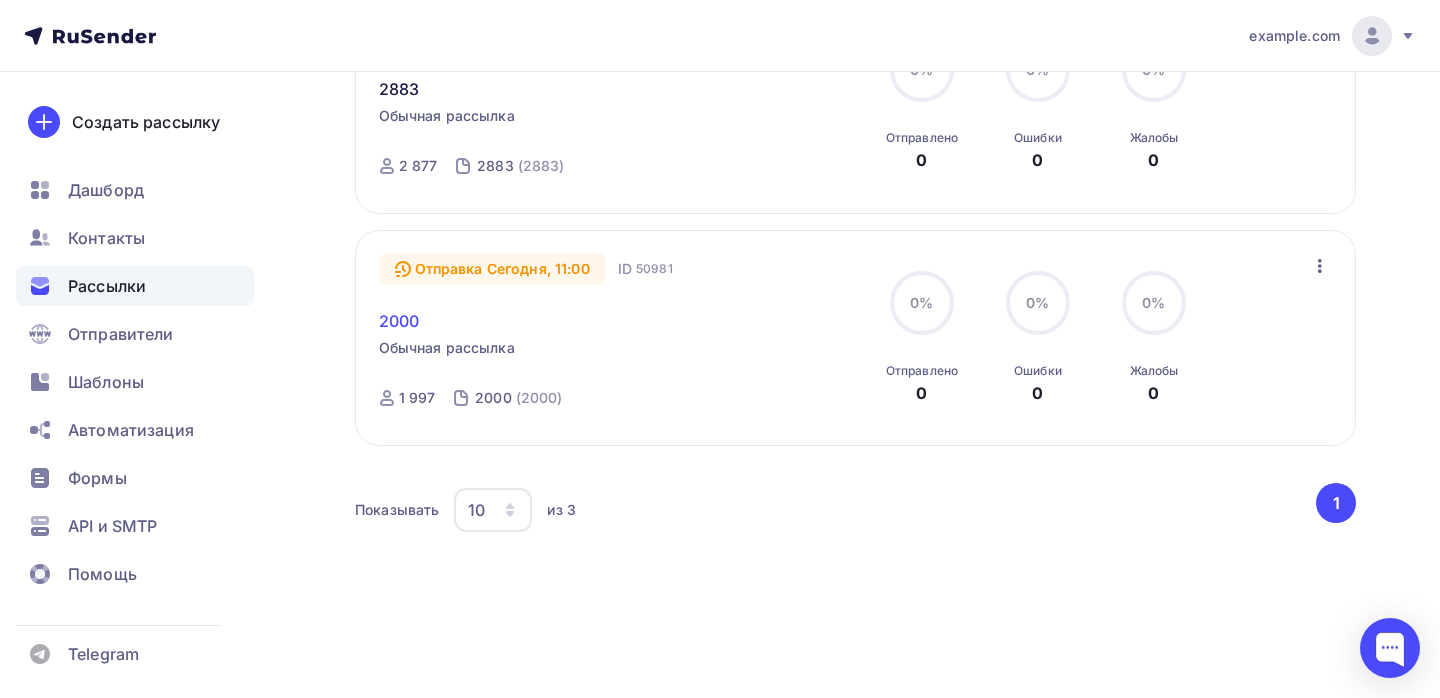 click on "2000" at bounding box center [399, 321] 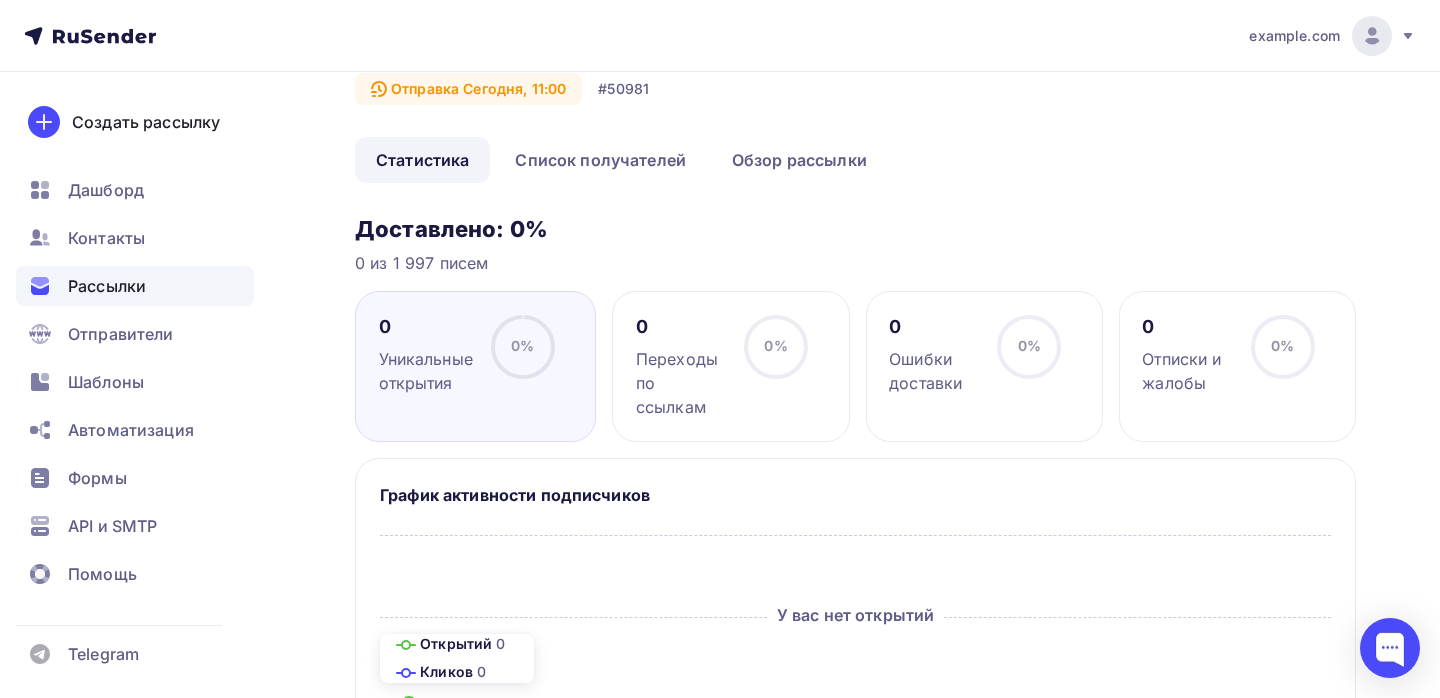scroll, scrollTop: 53, scrollLeft: 0, axis: vertical 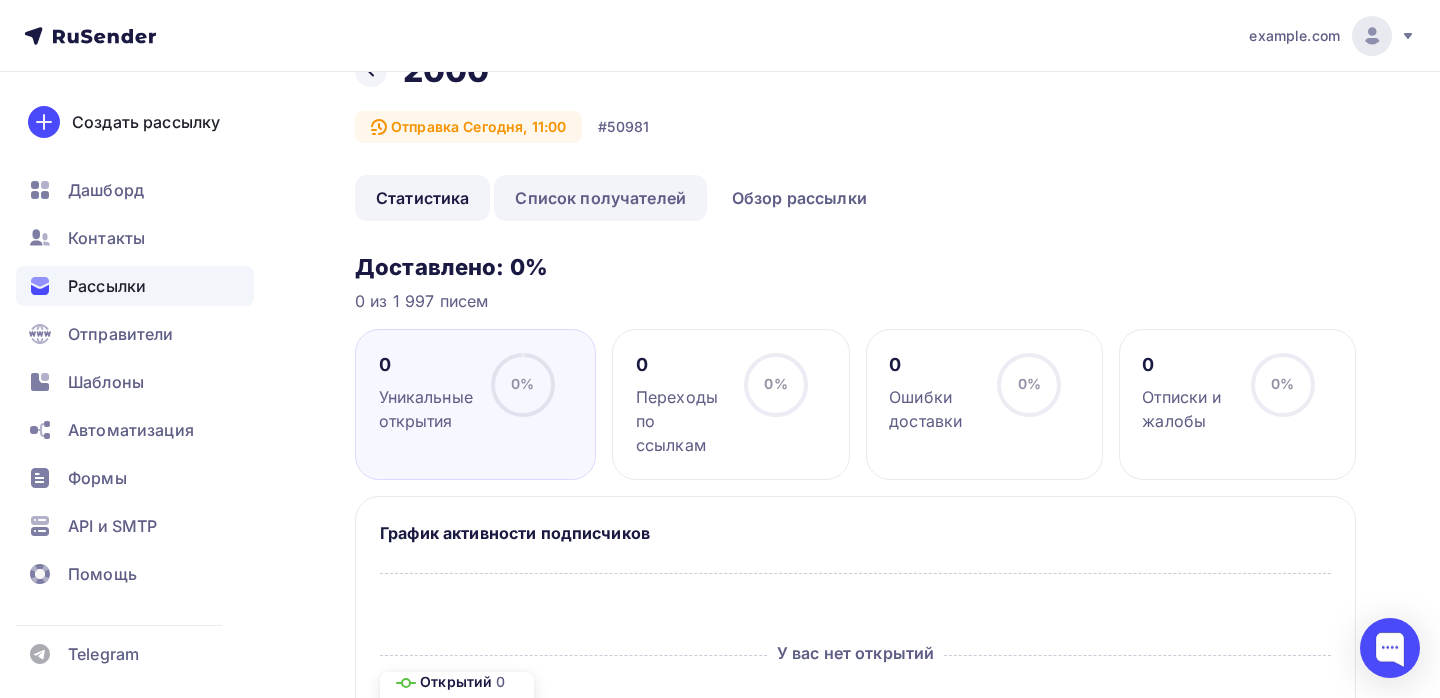 click on "Список получателей" at bounding box center (600, 198) 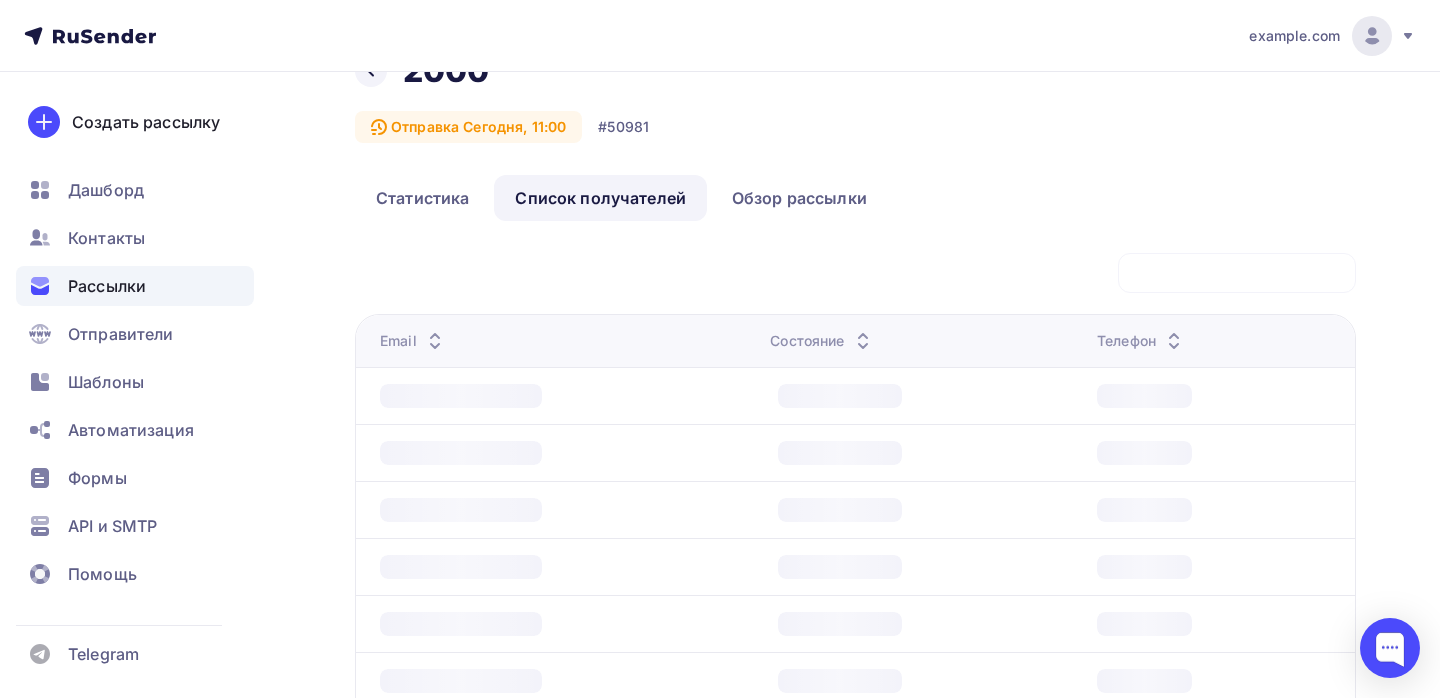 scroll, scrollTop: 0, scrollLeft: 0, axis: both 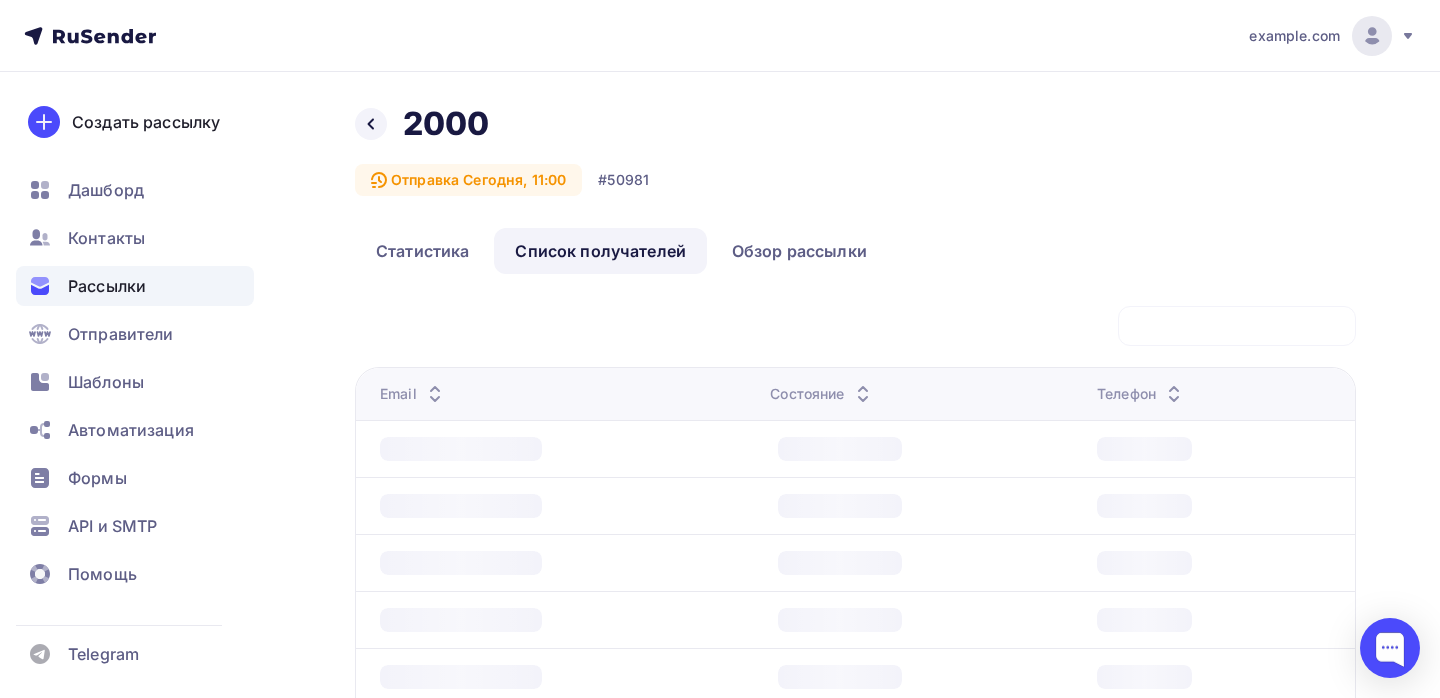 click on "Назад
[NUMBER]
[NUMBER]
Отправка
Сегодня, 11:00
#[ID]" at bounding box center [855, 166] 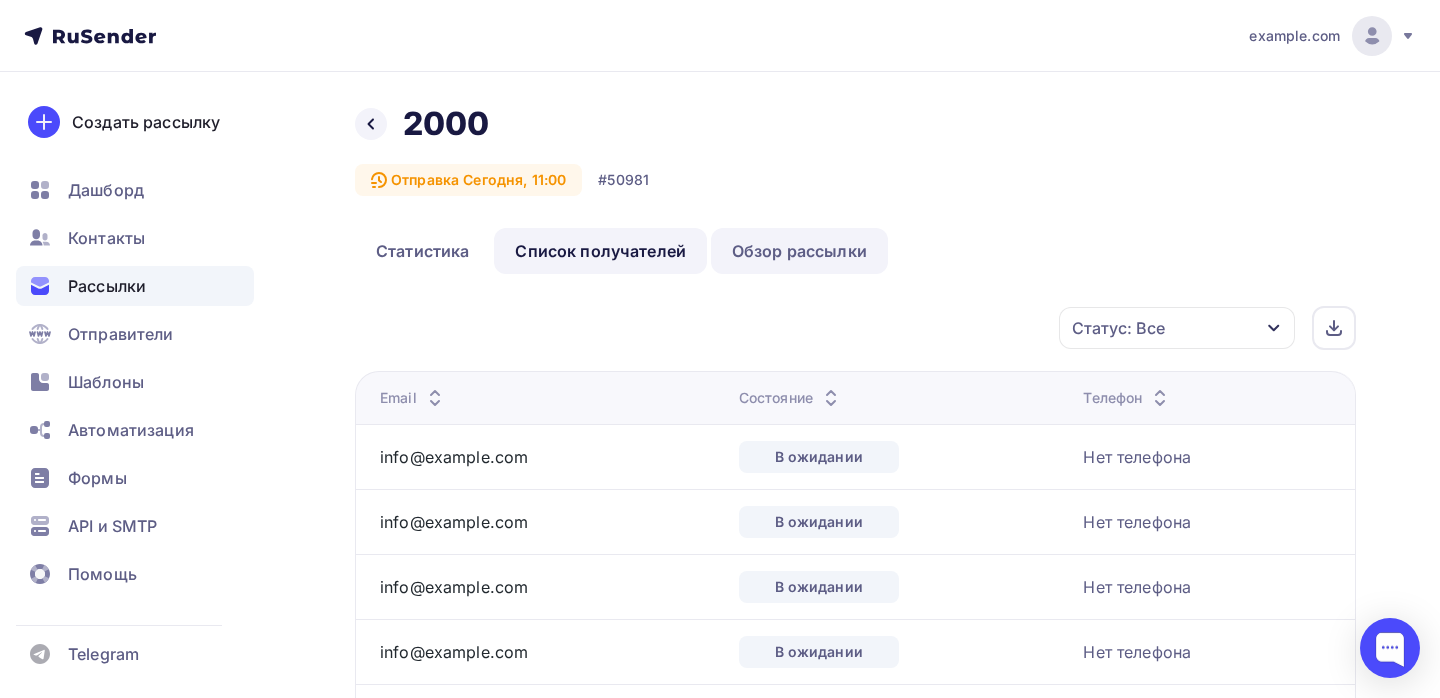 click on "Обзор рассылки" at bounding box center (799, 251) 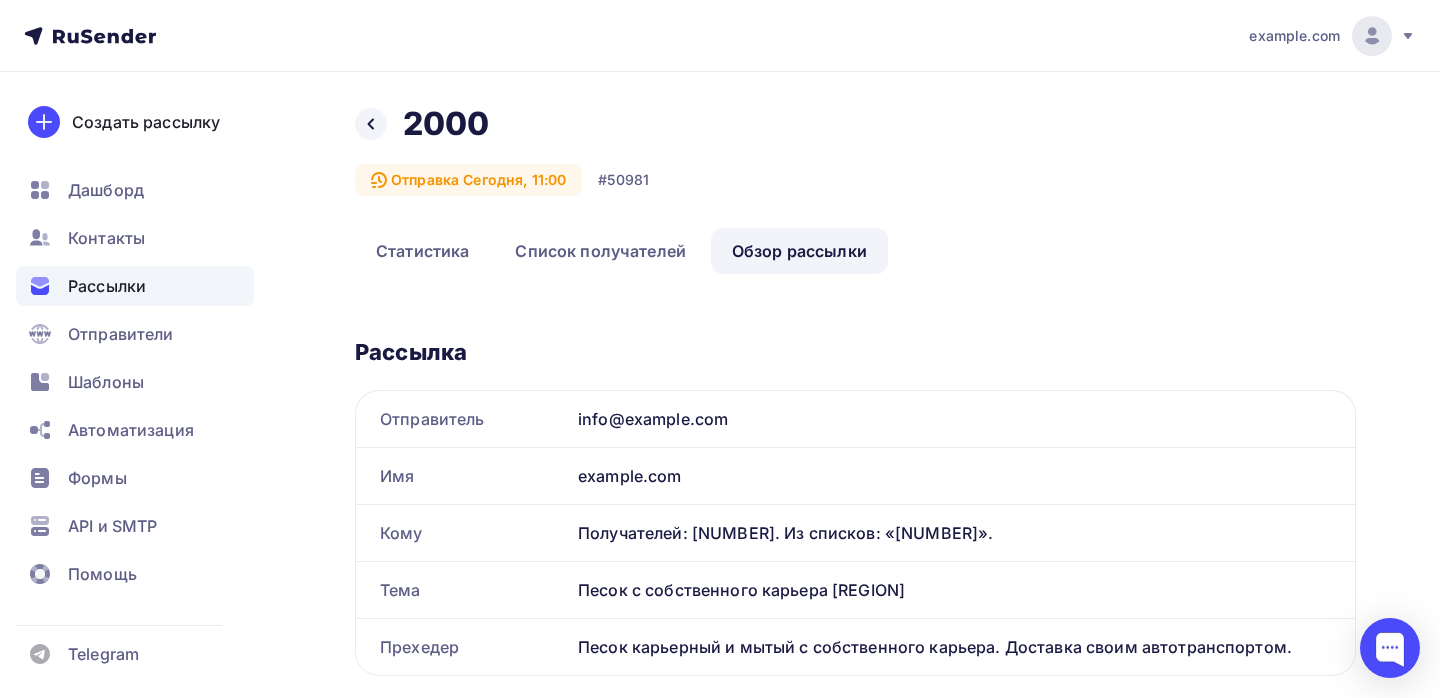 scroll, scrollTop: 0, scrollLeft: 0, axis: both 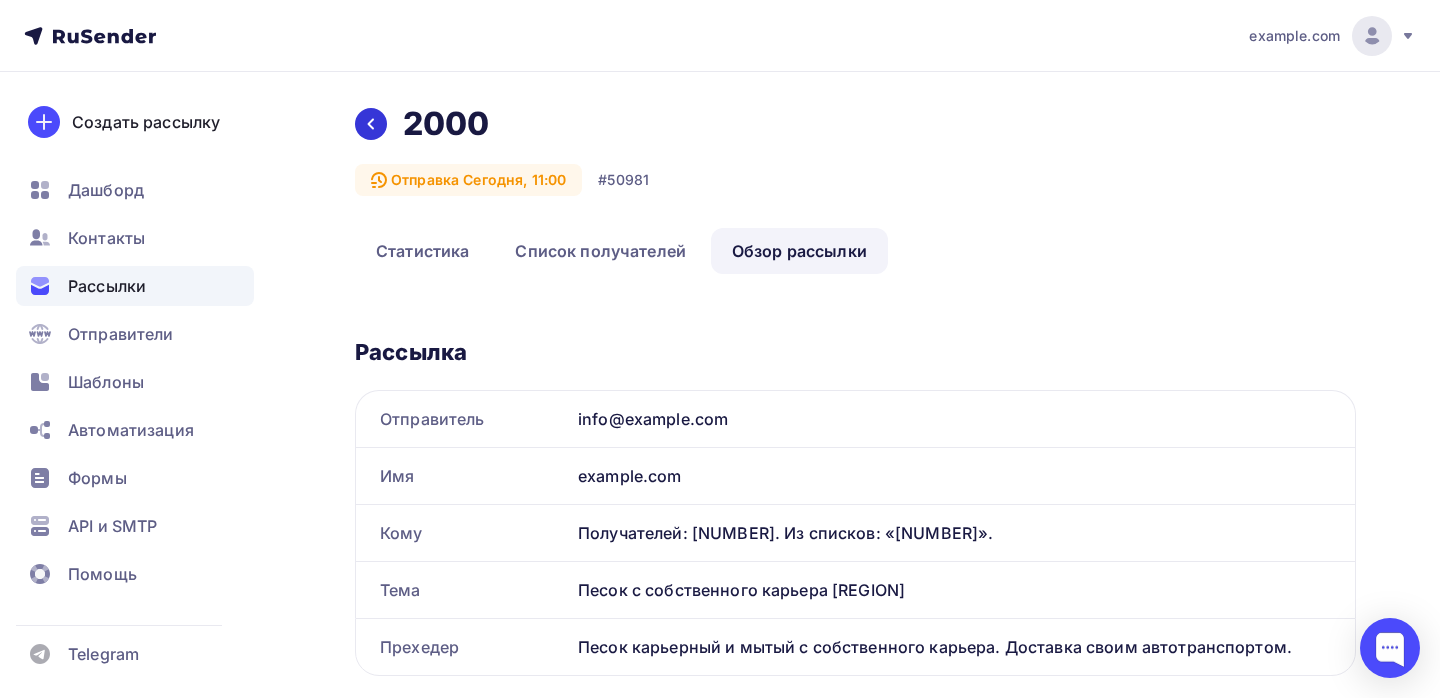 click at bounding box center [371, 124] 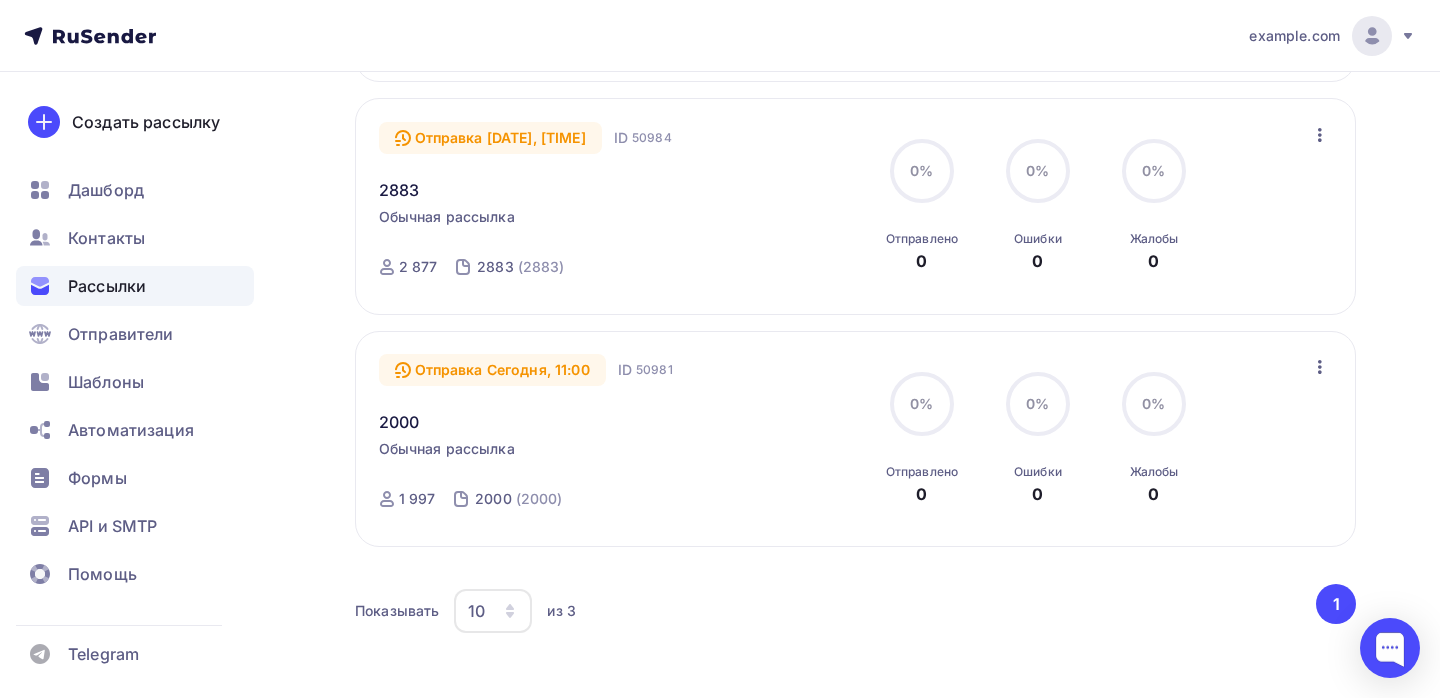 scroll, scrollTop: 454, scrollLeft: 0, axis: vertical 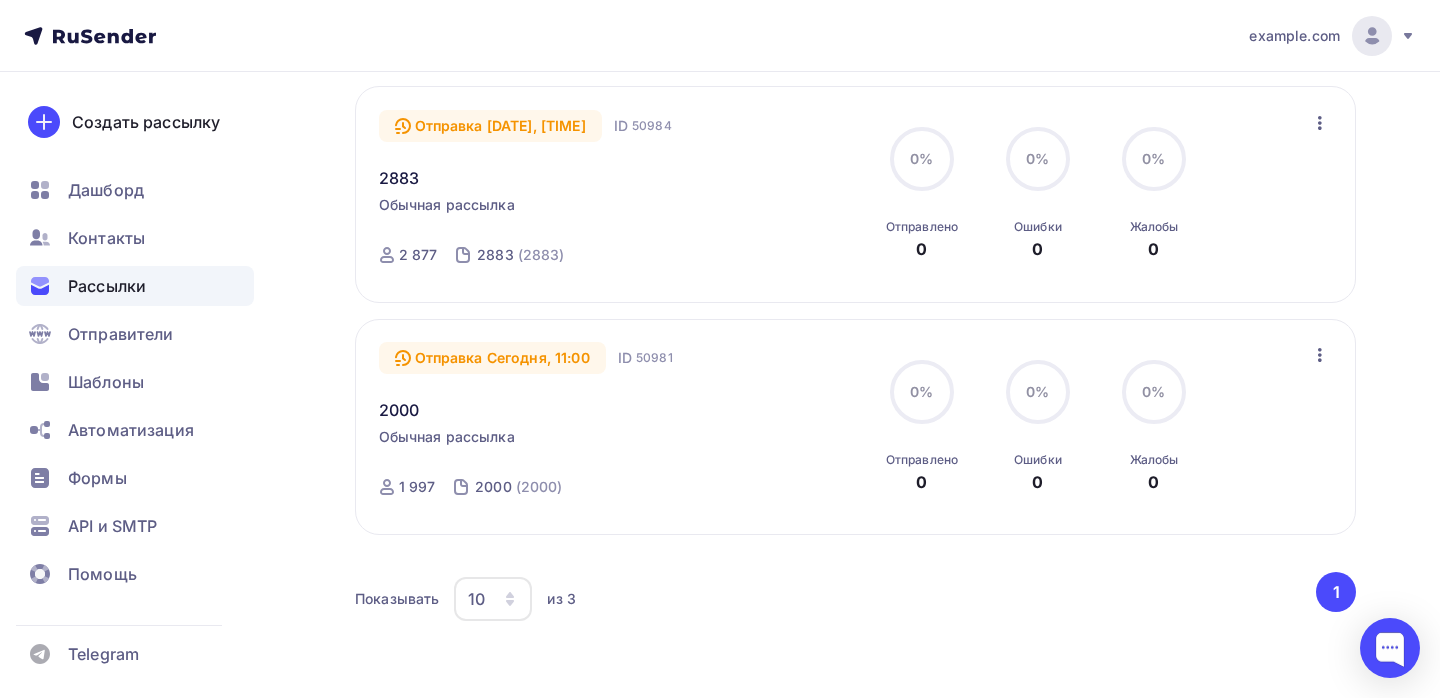 click on "Отправка
Сегодня, 11:00
ID   [ID]
[NUMBER]
Обычная рассылка
Отправка
Сегодня, 11:00
ID   [ID]
[NUMBER]
[NUMBER]   ([NUMBER])     0%   0%
Отправлено
0
0%   0%
Ошибки
0
0%   0%
Жалобы
0
Изменить время отправки
Отменить рассылку
Добавить в папку" at bounding box center [855, 427] 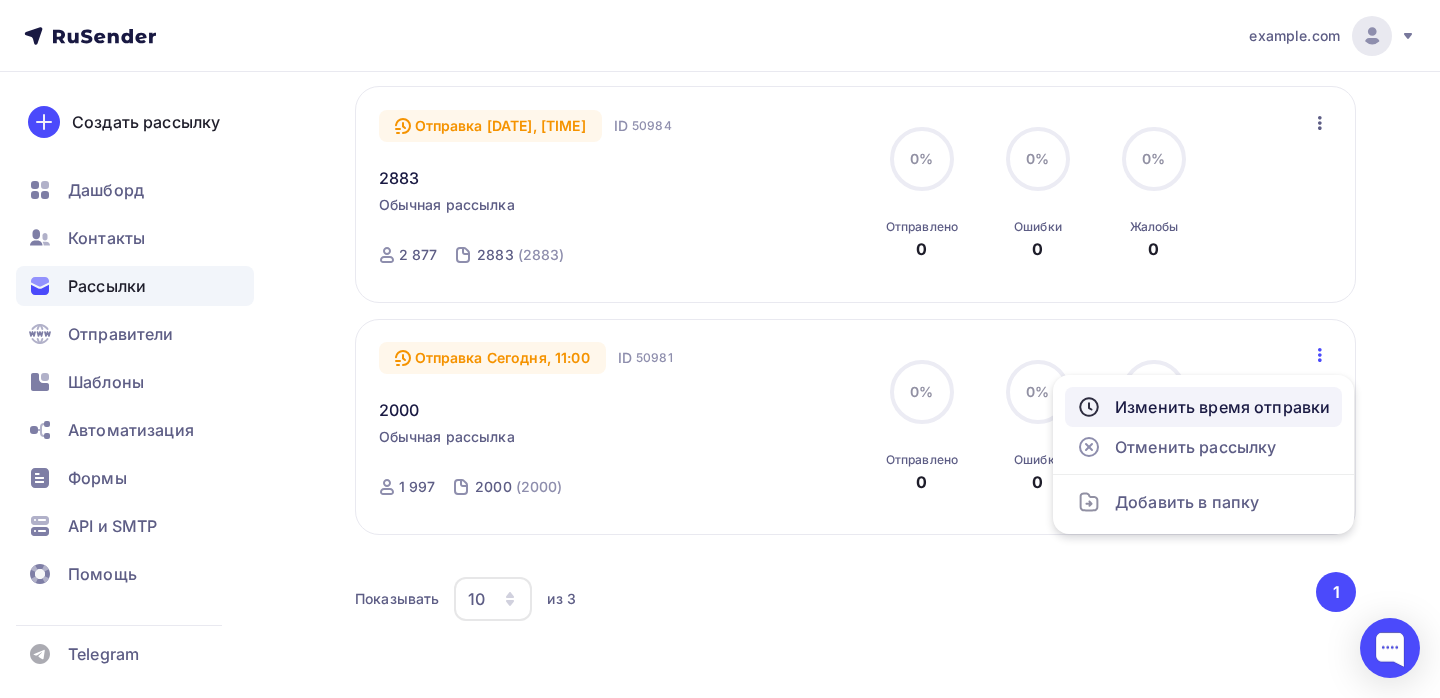 click on "Изменить время отправки" at bounding box center (1203, 407) 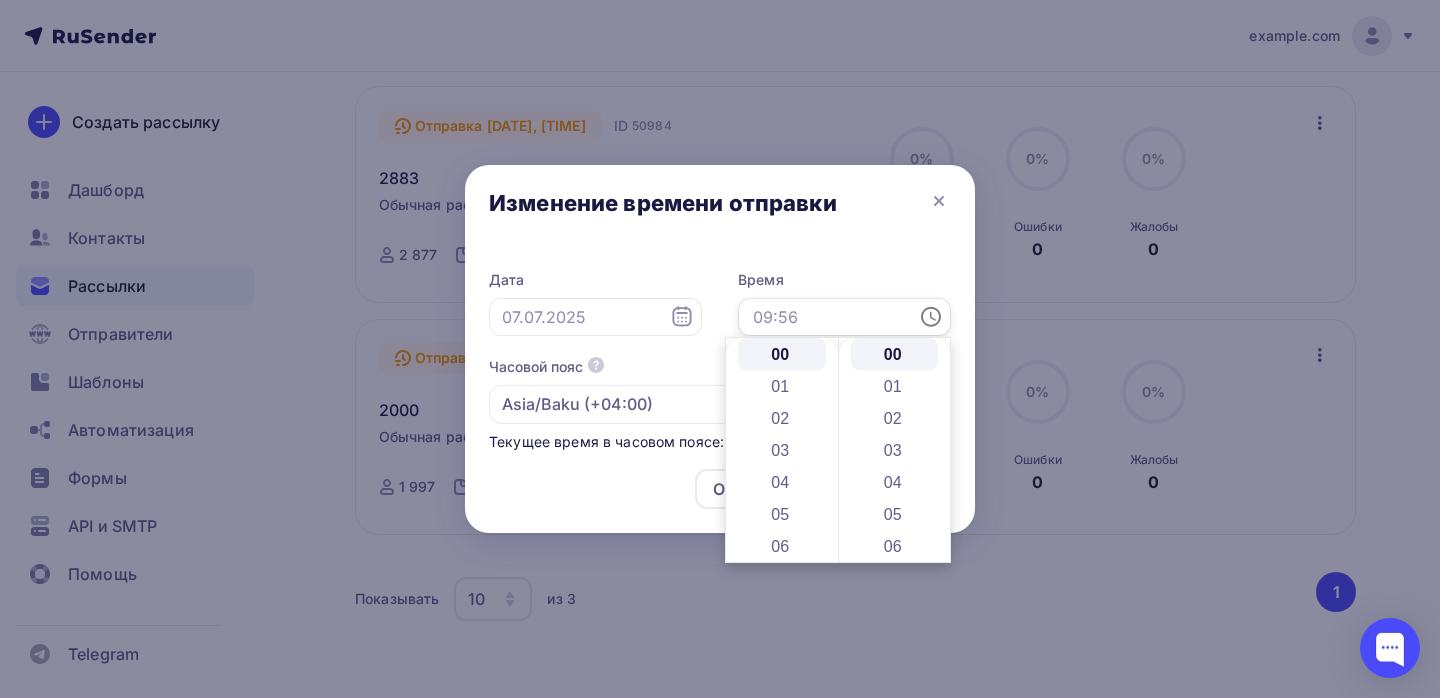 click at bounding box center [844, 317] 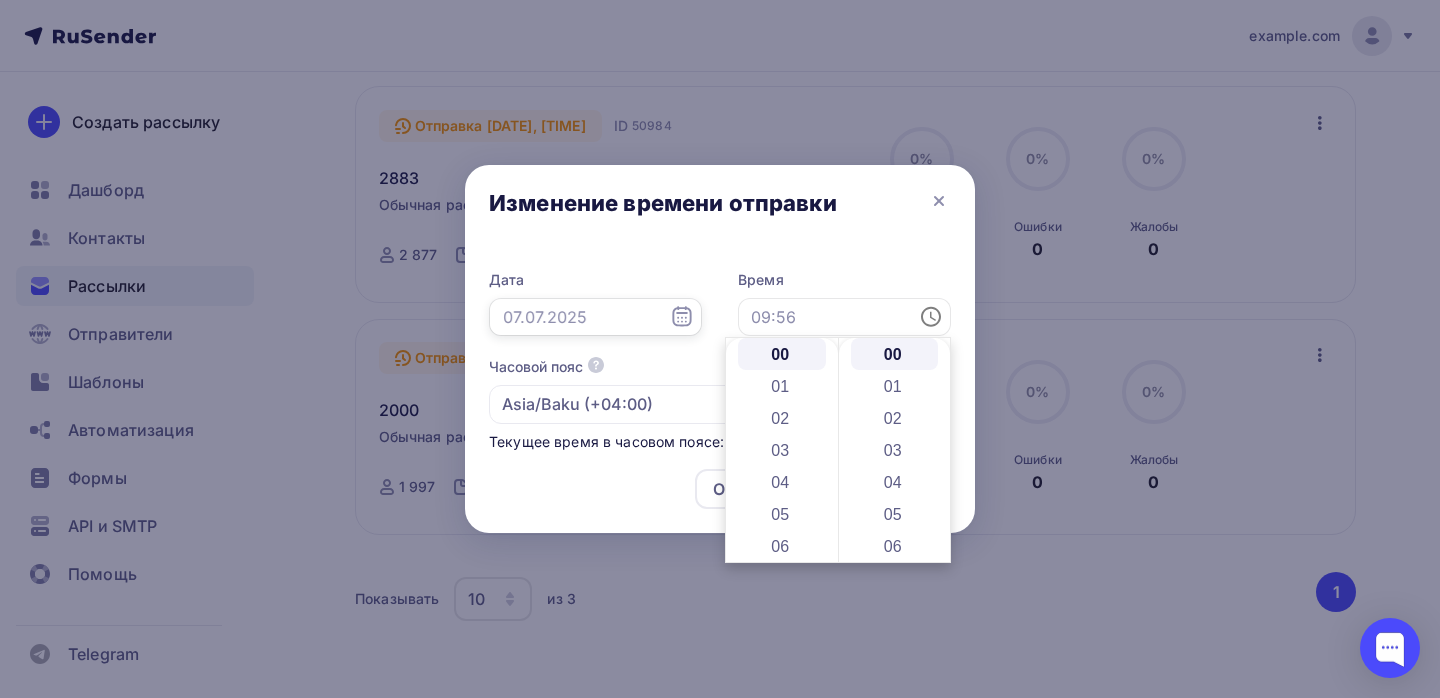 click at bounding box center (595, 317) 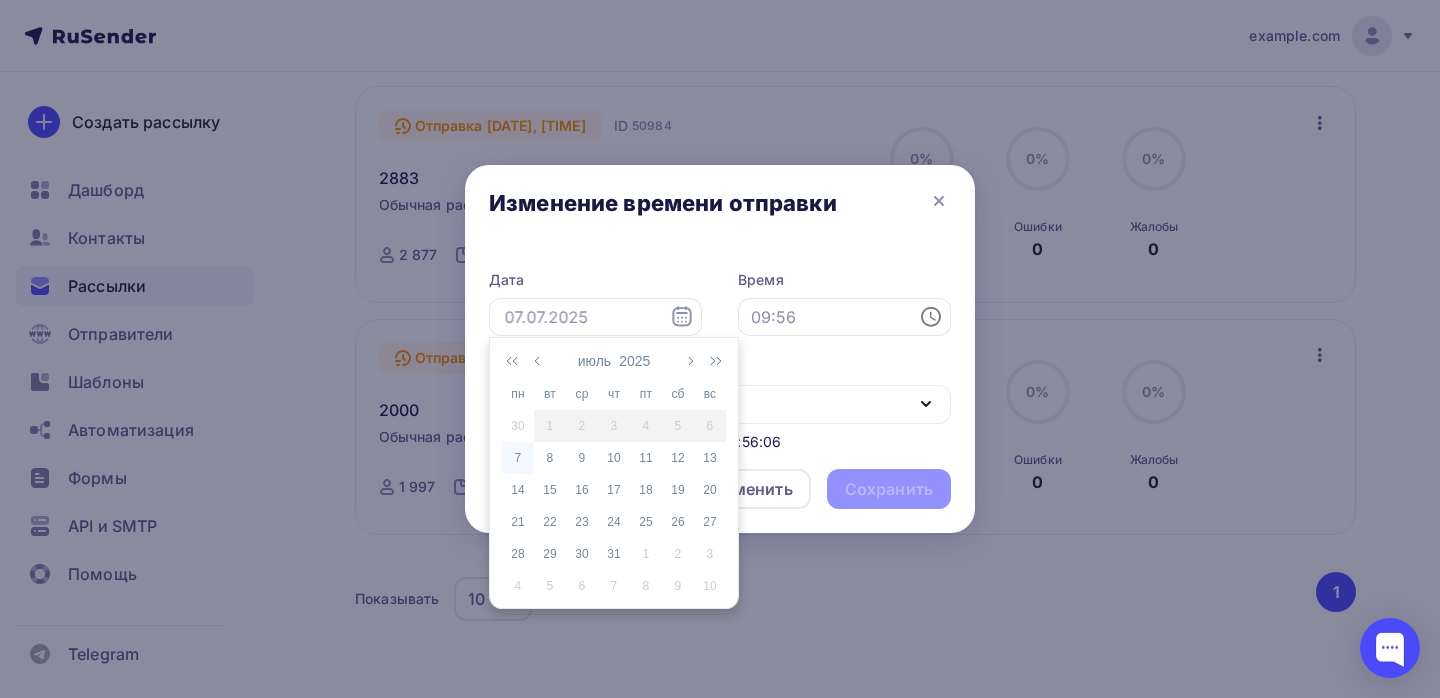click on "7" at bounding box center (518, 458) 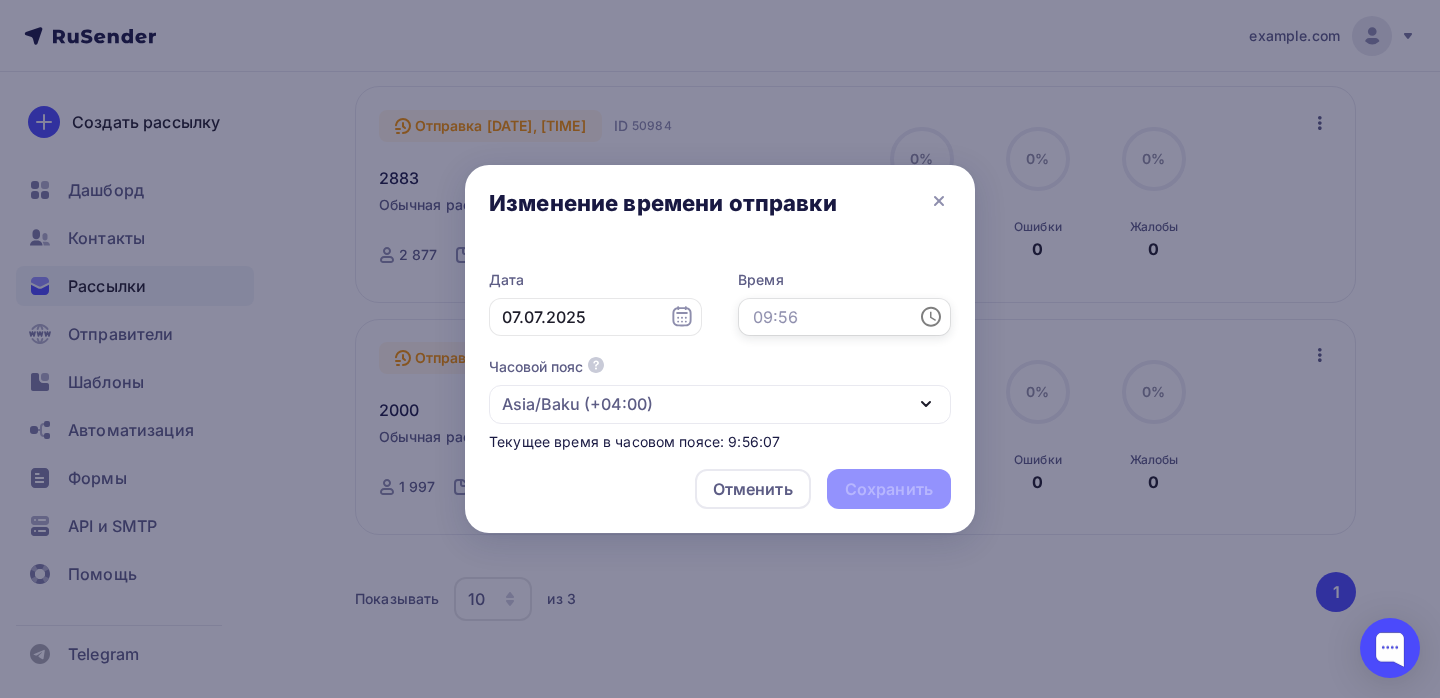click at bounding box center (844, 317) 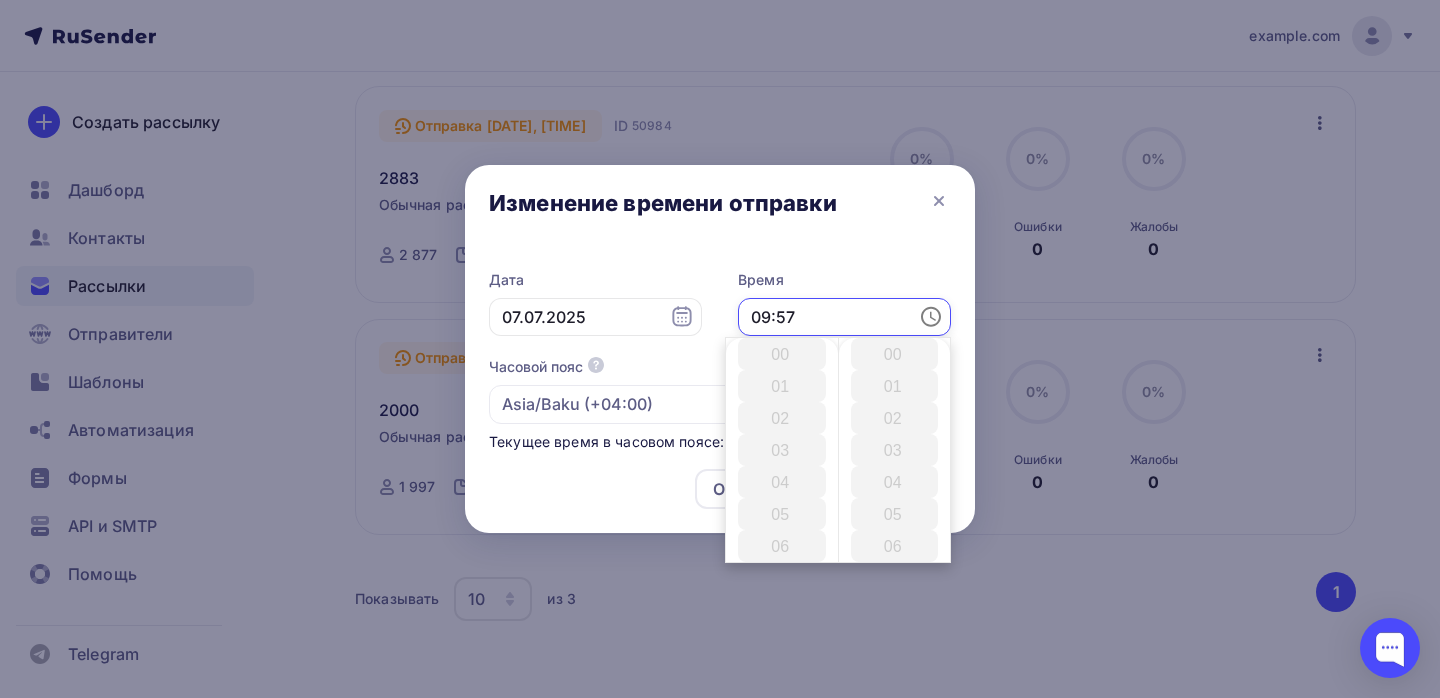 type on "09:57" 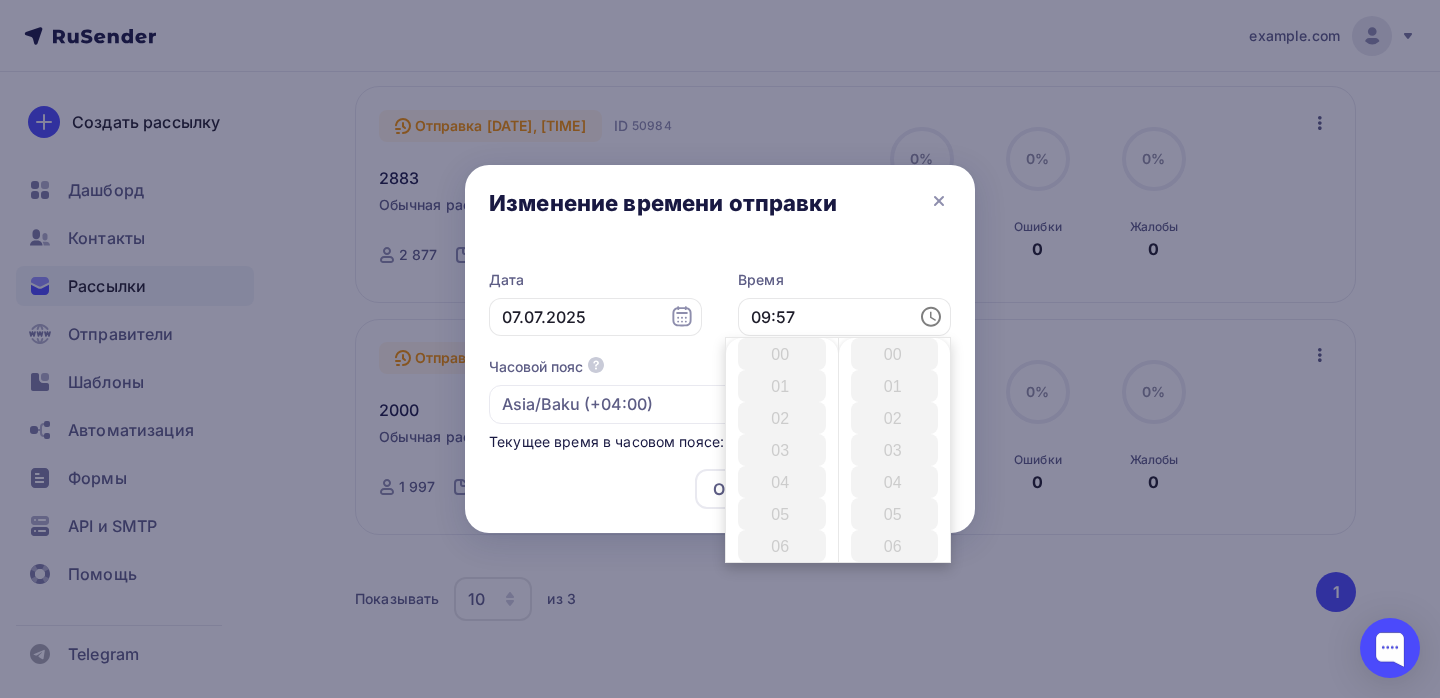 click on "Дата   [DATE]   Время   [TIME]
Часовой пояс
По умолчанию используется часовой пояс из настроек вашего акаунта
Asia/Baku (+04:00)
Africa/Abidjan (+00:00)           Africa/Accra (+00:00)           Africa/Addis_Ababa (+03:00)           Africa/Algiers (+01:00)           Africa/Asmara (+03:00)           Africa/Asmera (+03:00)           Africa/Bamako (+00:00)           Africa/Bangui (+01:00)           Africa/Banjul (+00:00)           Africa/Bissau (+00:00)           Africa/Blantyre (+02:00)           Africa/Brazzaville (+01:00)           Africa/Bujumbura (+02:00)           Africa/Cairo (+02:00)           Africa/Casablanca (+01:00)           Africa/Ceuta (+02:00)           Africa/Conakry (+00:00)           Africa/Dakar (+00:00)           Africa/Dar_es_Salaam (+03:00)           Africa/Djibouti (+03:00)           Africa/Douala (+01:00)" at bounding box center [720, 351] 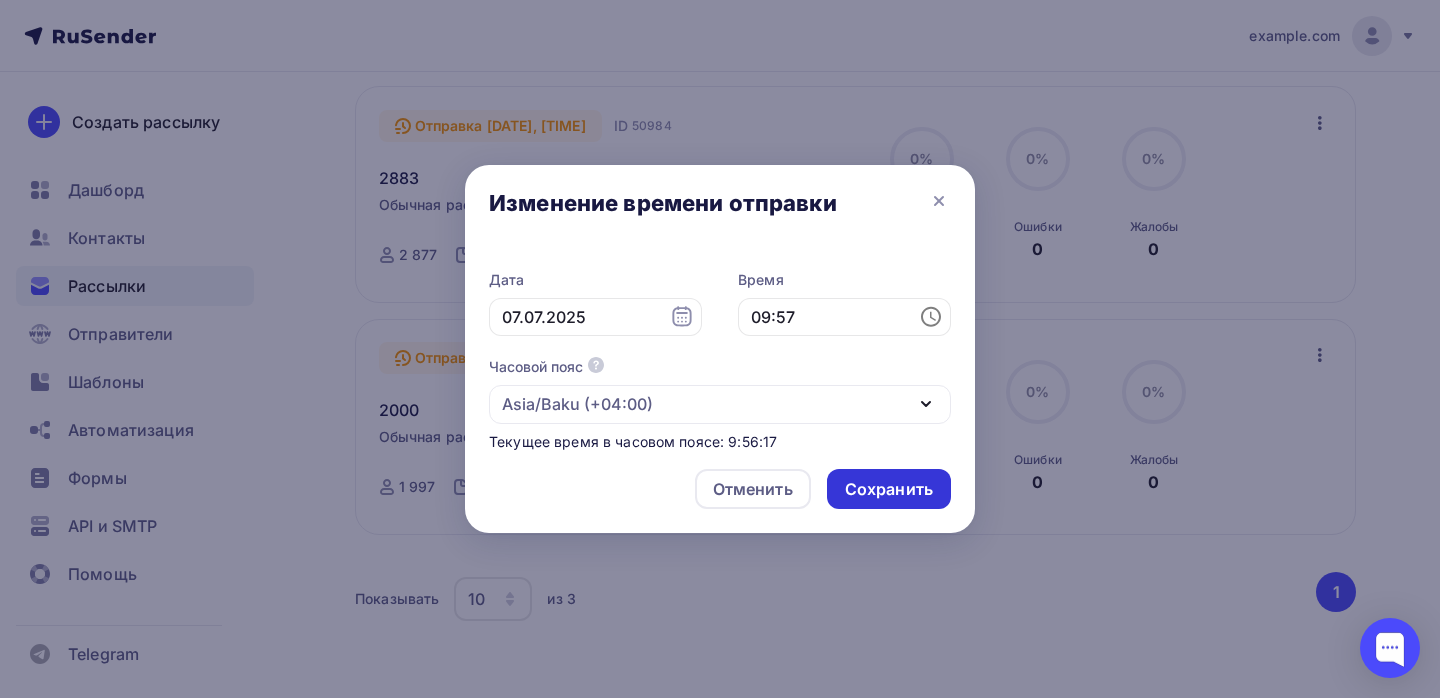 click on "Сохранить" at bounding box center (889, 489) 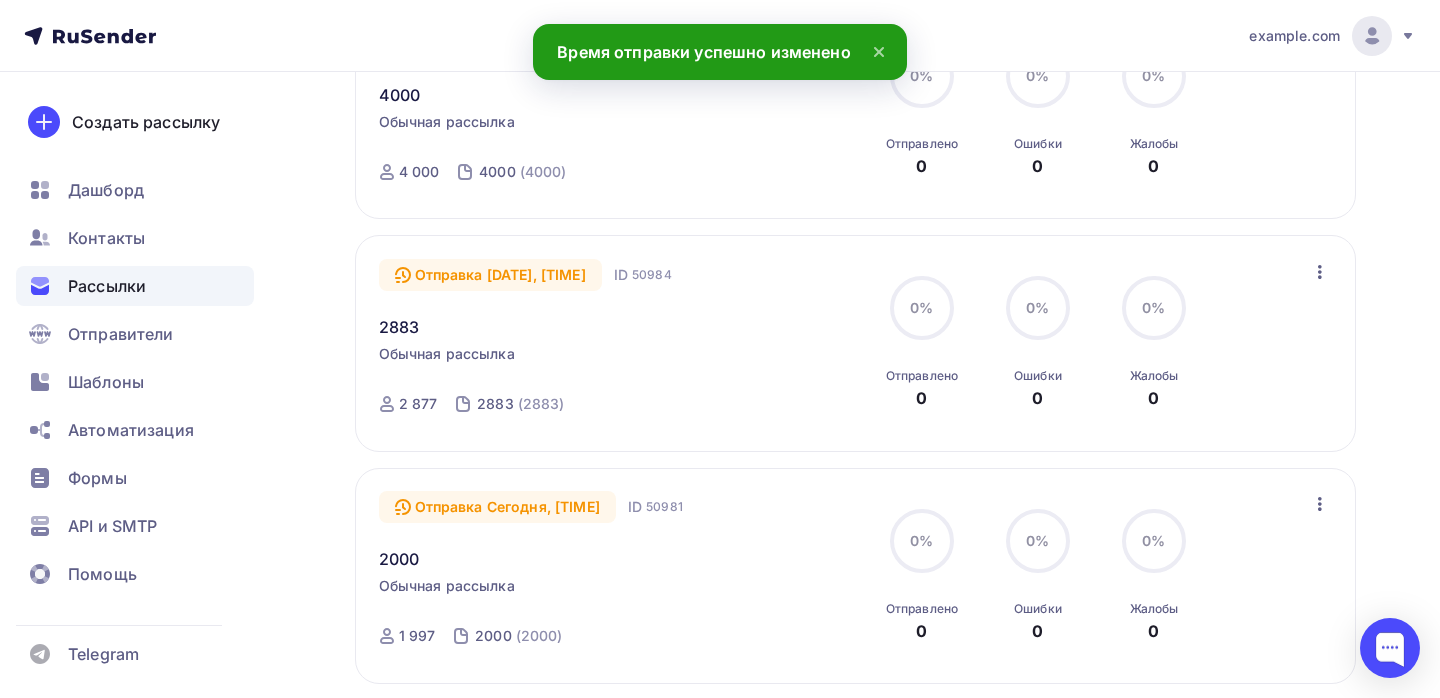 scroll, scrollTop: 306, scrollLeft: 0, axis: vertical 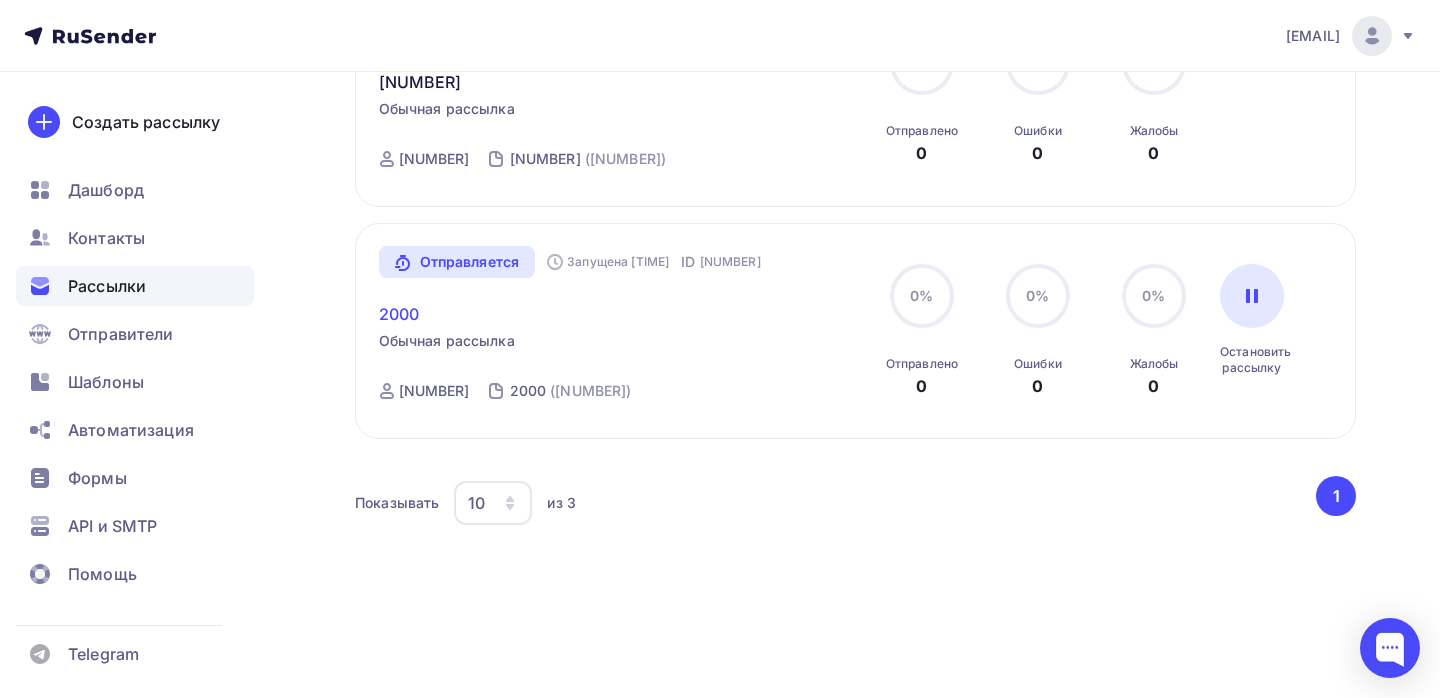click on "2000" at bounding box center [399, 314] 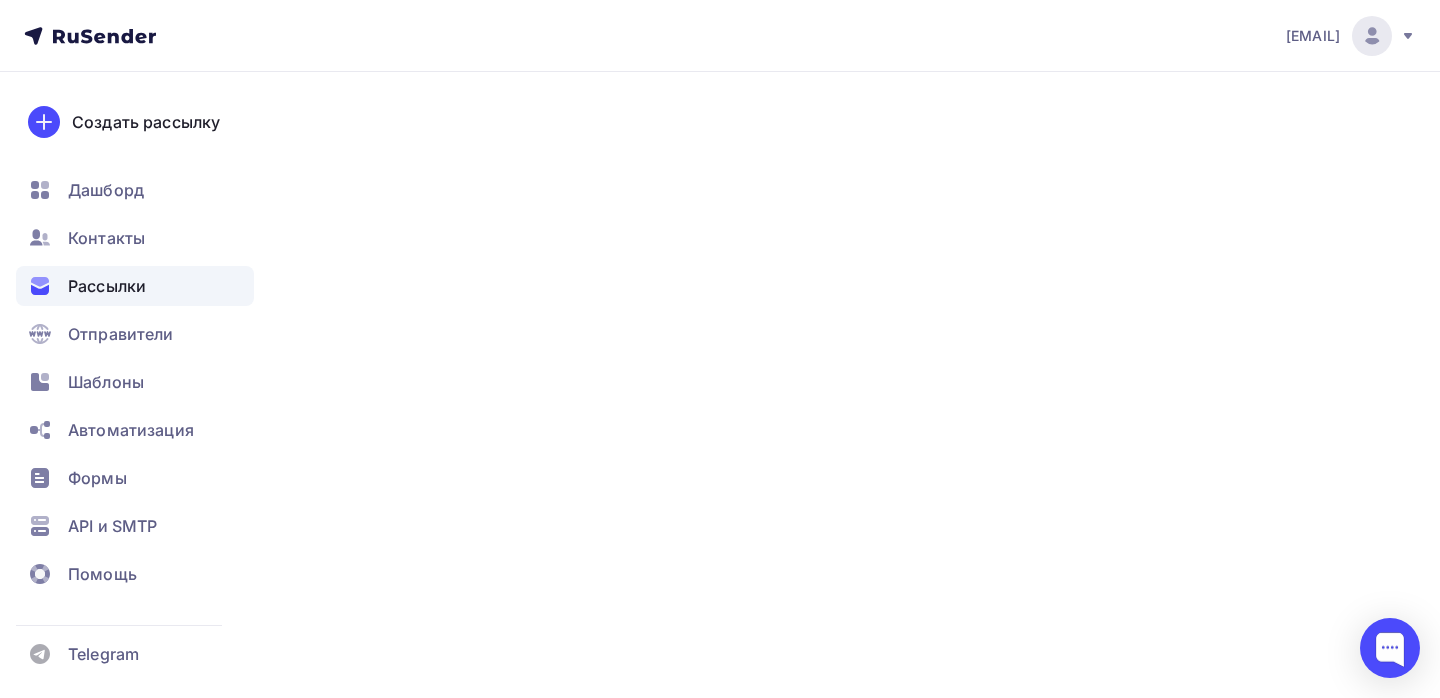 scroll, scrollTop: 0, scrollLeft: 0, axis: both 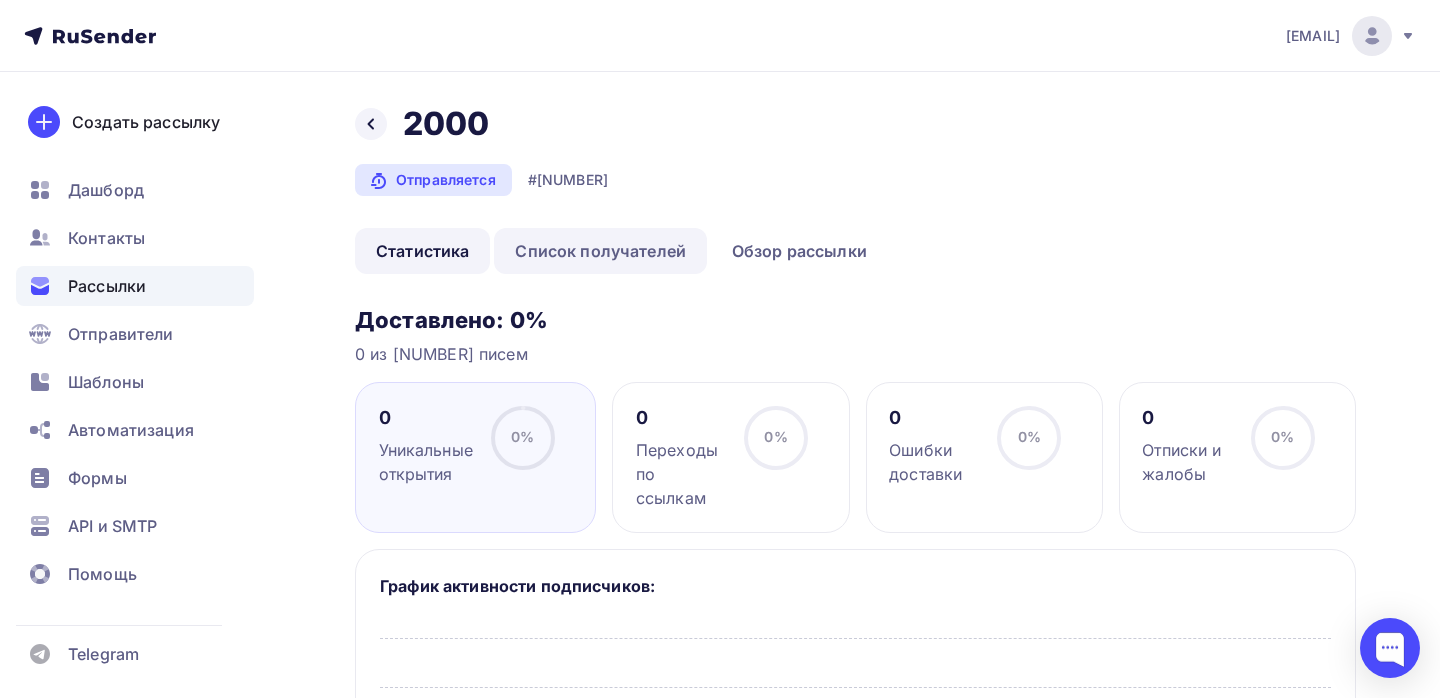 click on "Список получателей" at bounding box center [600, 251] 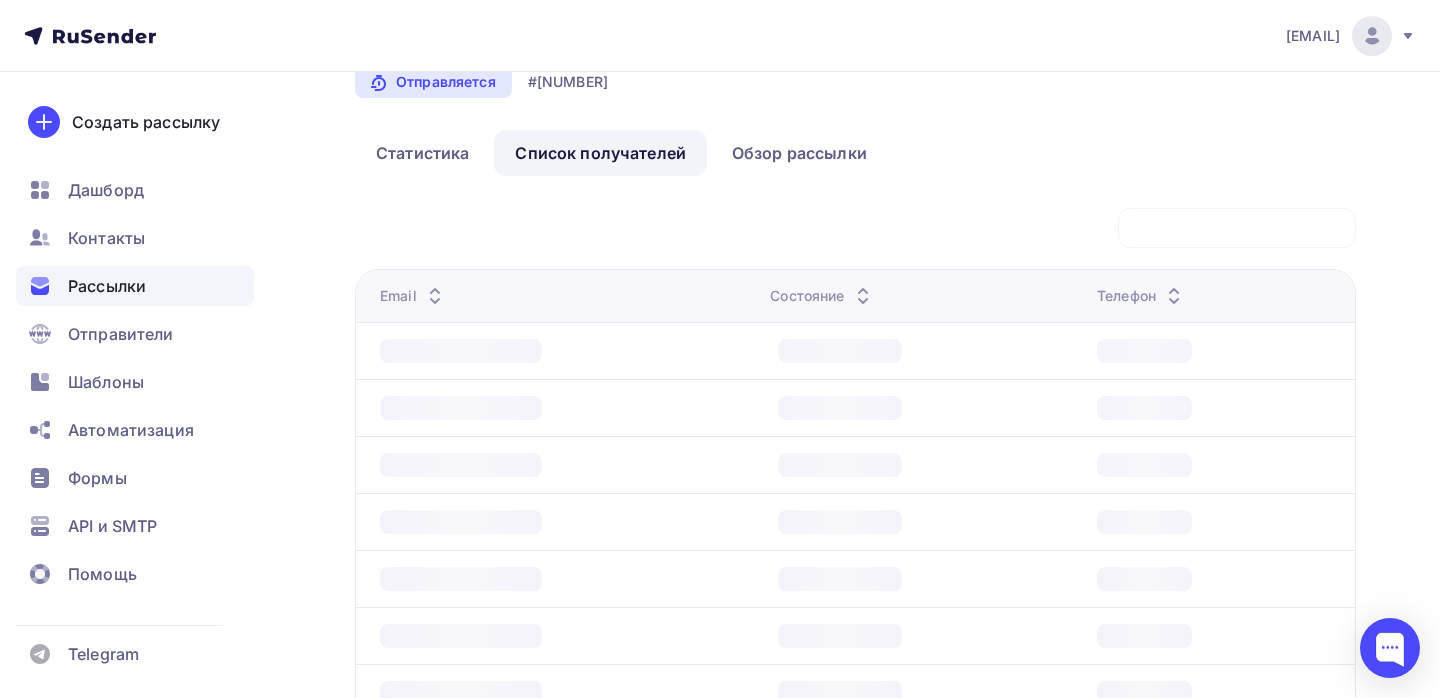 scroll, scrollTop: 121, scrollLeft: 0, axis: vertical 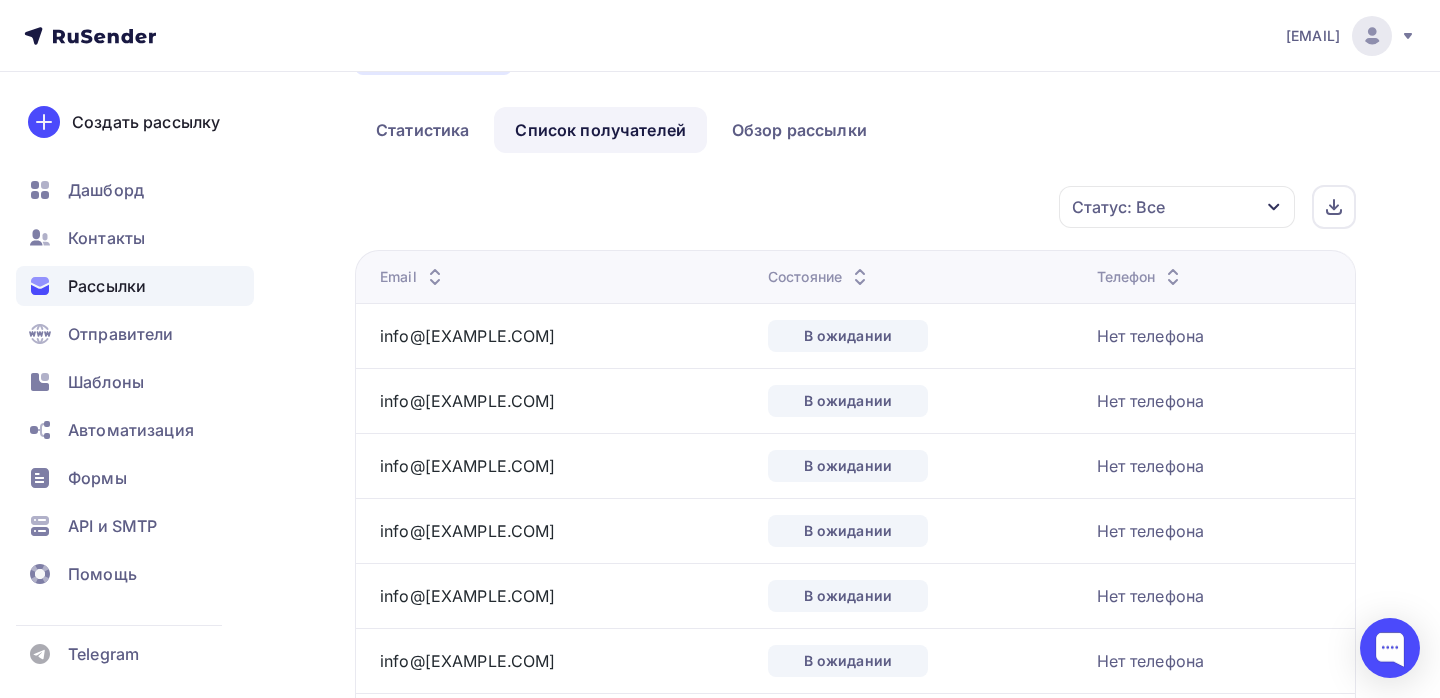 click on "Статус: Все" at bounding box center (1177, 207) 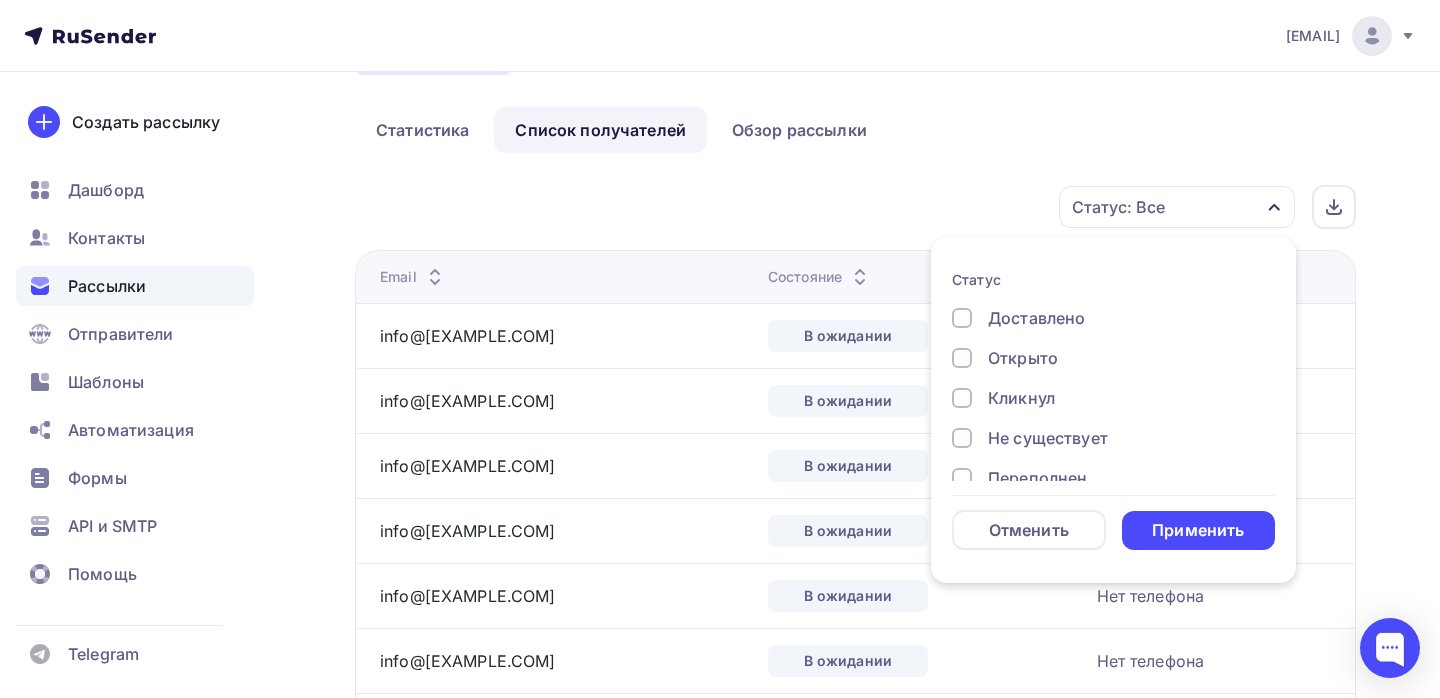 click on "Доставлено" at bounding box center [1036, 318] 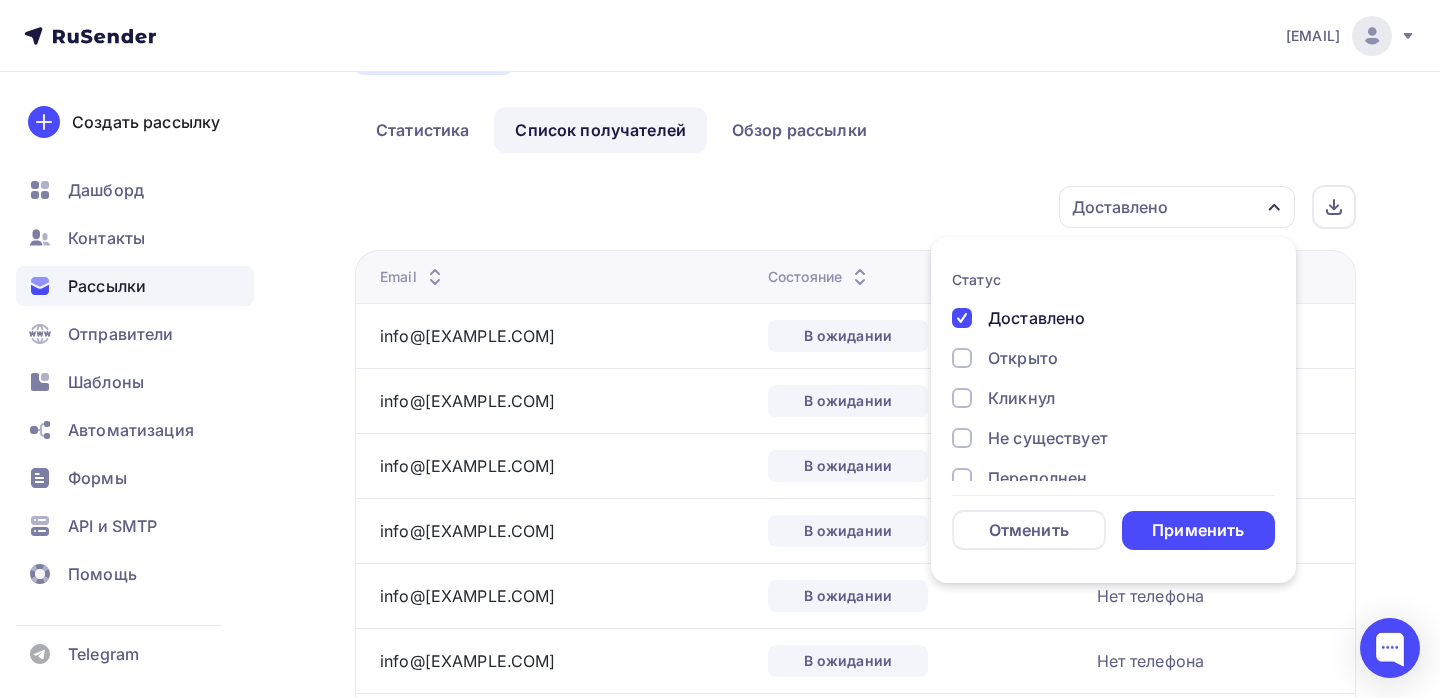click on "Открыто" at bounding box center [1036, 318] 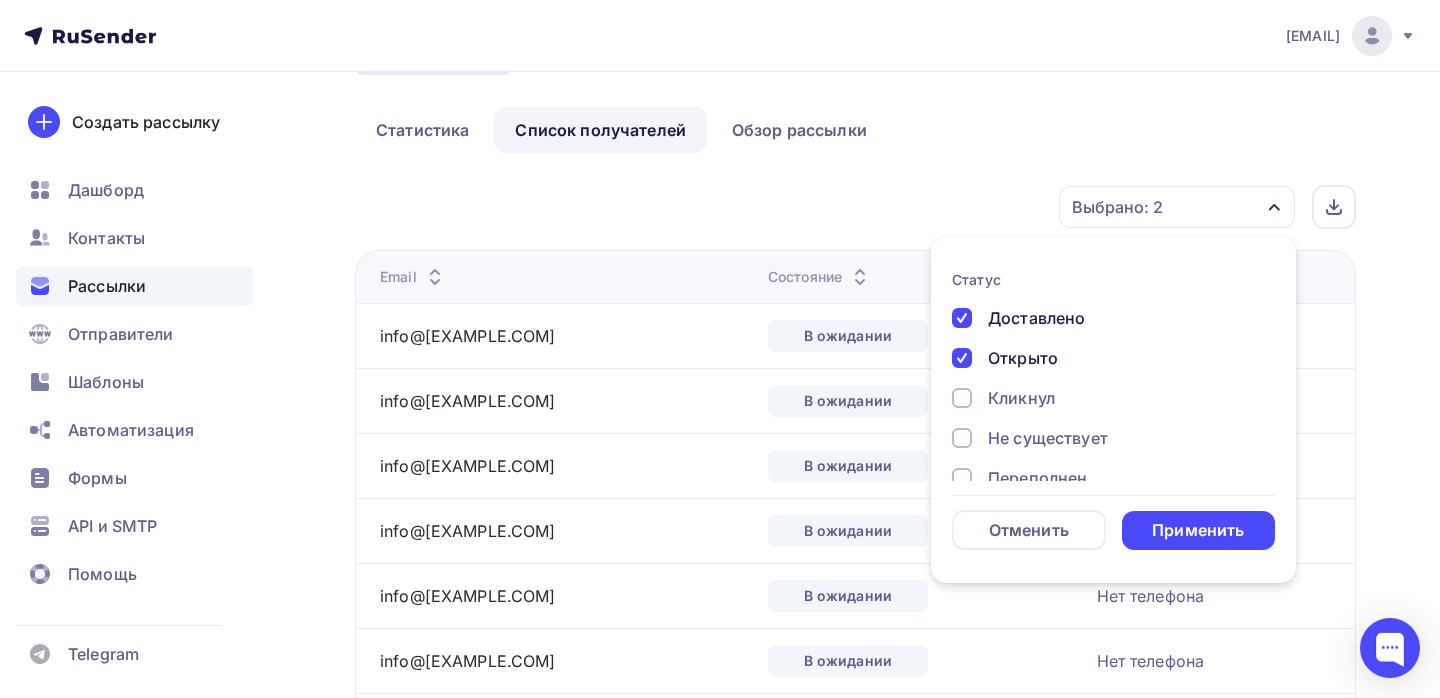 click on "Открыто" at bounding box center [1036, 318] 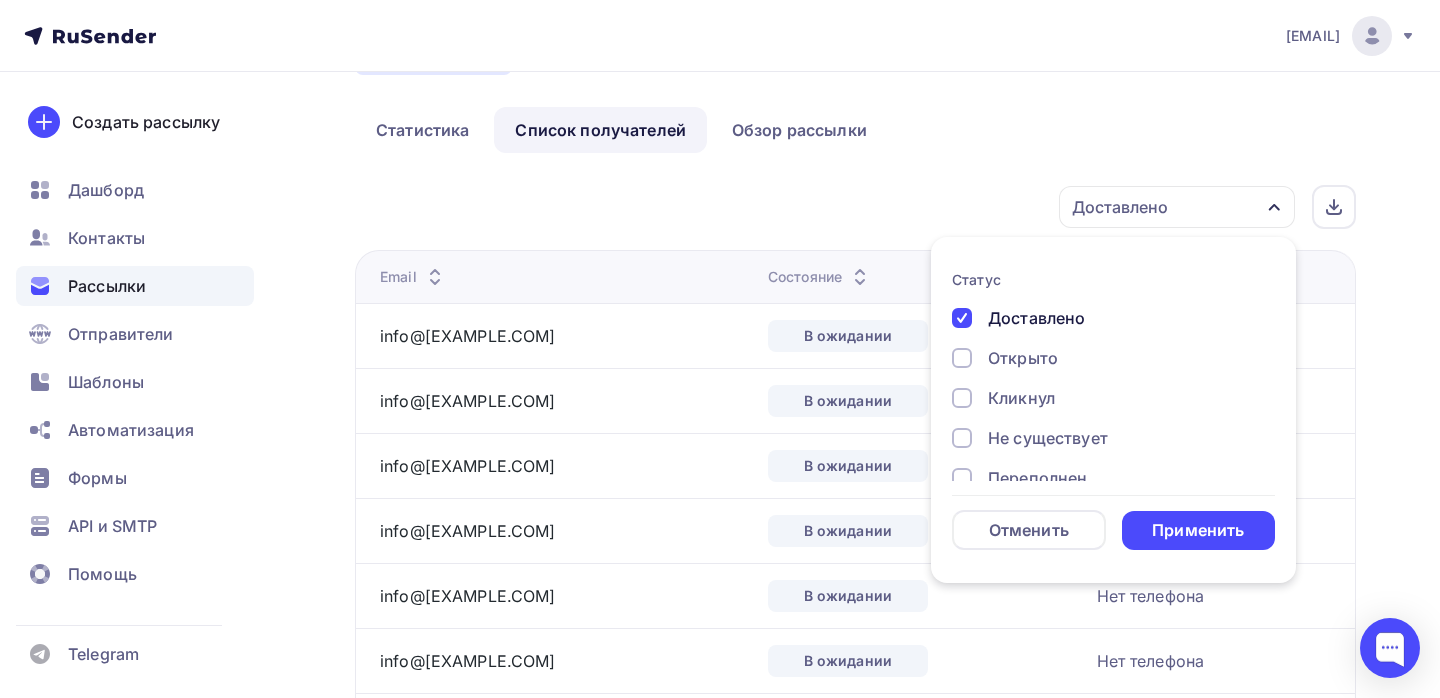 click on "Доставлено" at bounding box center [1036, 318] 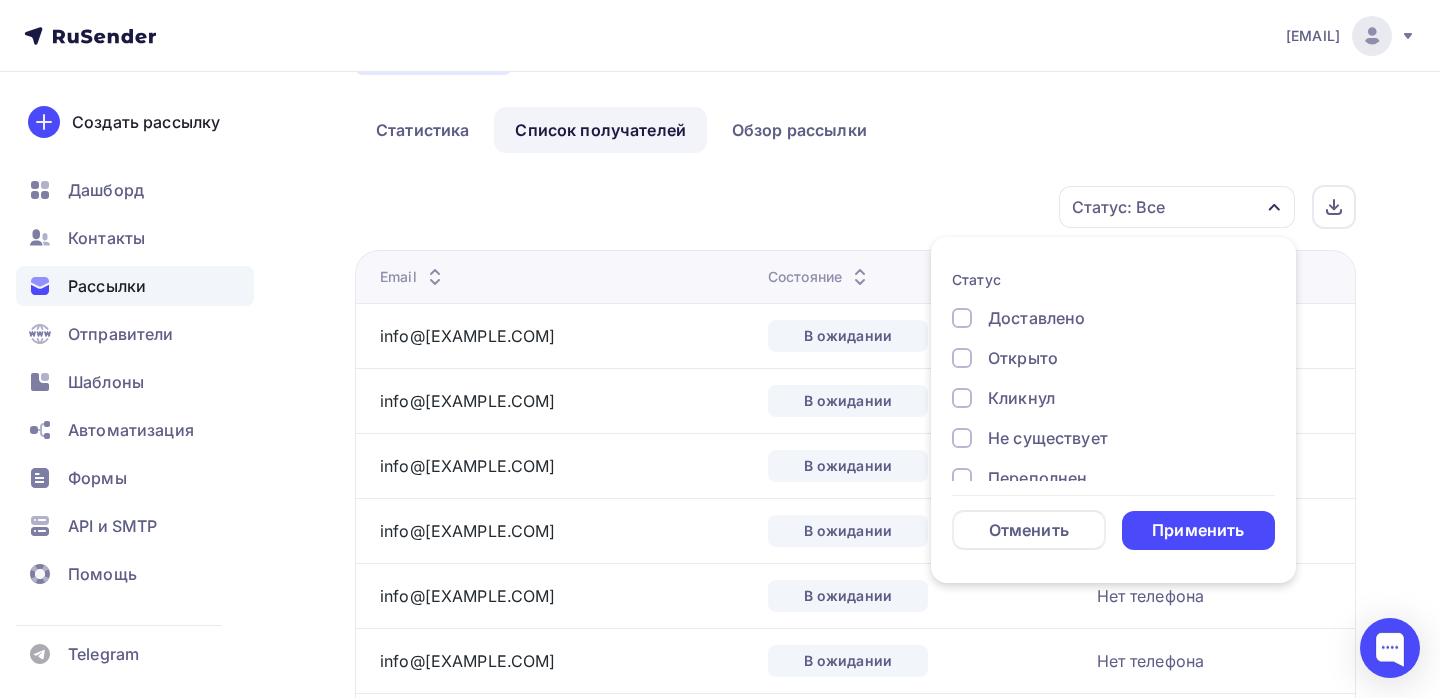 scroll, scrollTop: 185, scrollLeft: 0, axis: vertical 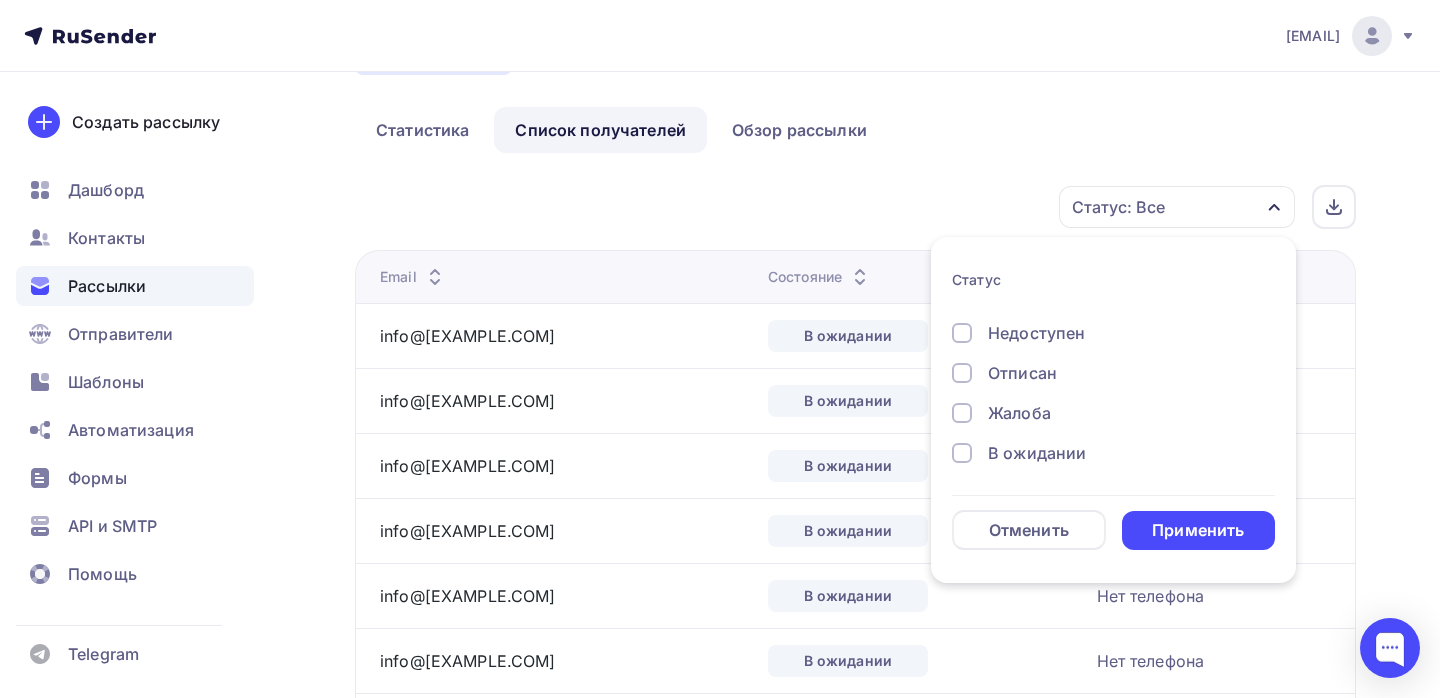 click on "В ожидании" at bounding box center [1102, 133] 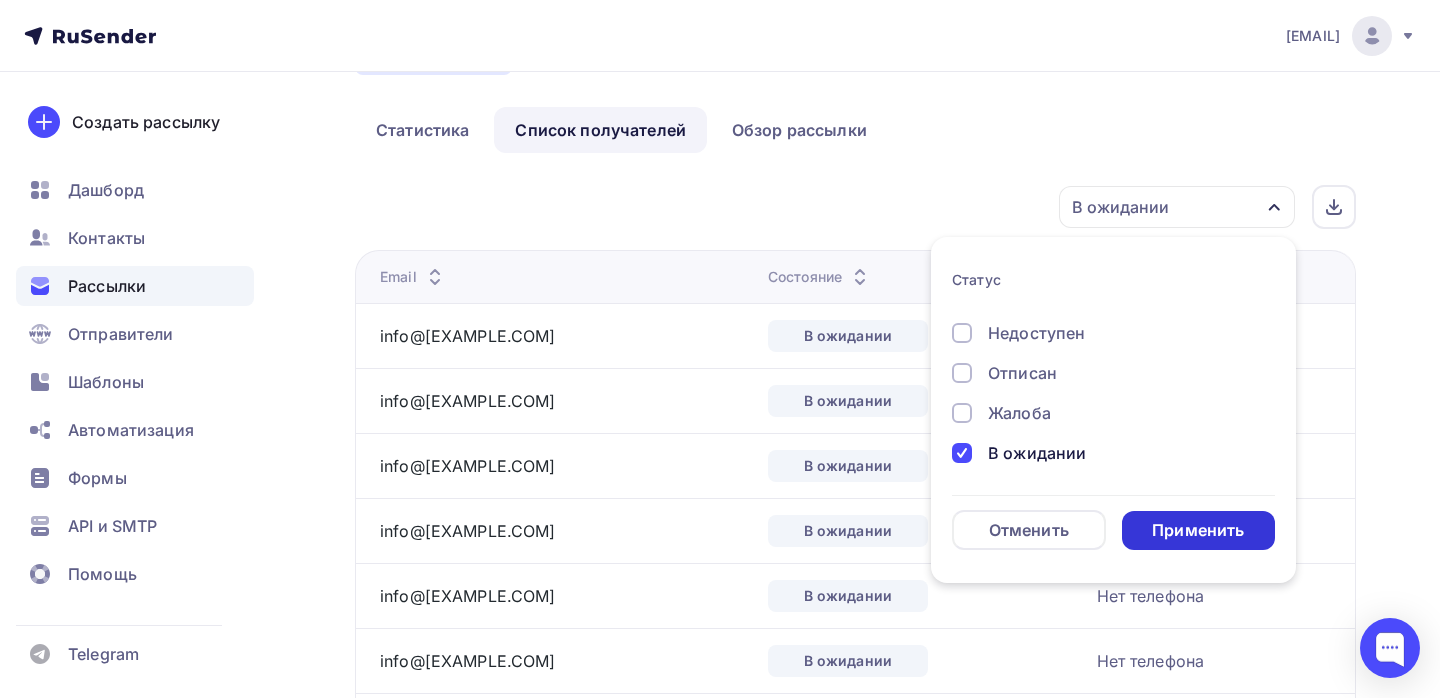 click on "Применить" at bounding box center (1199, 530) 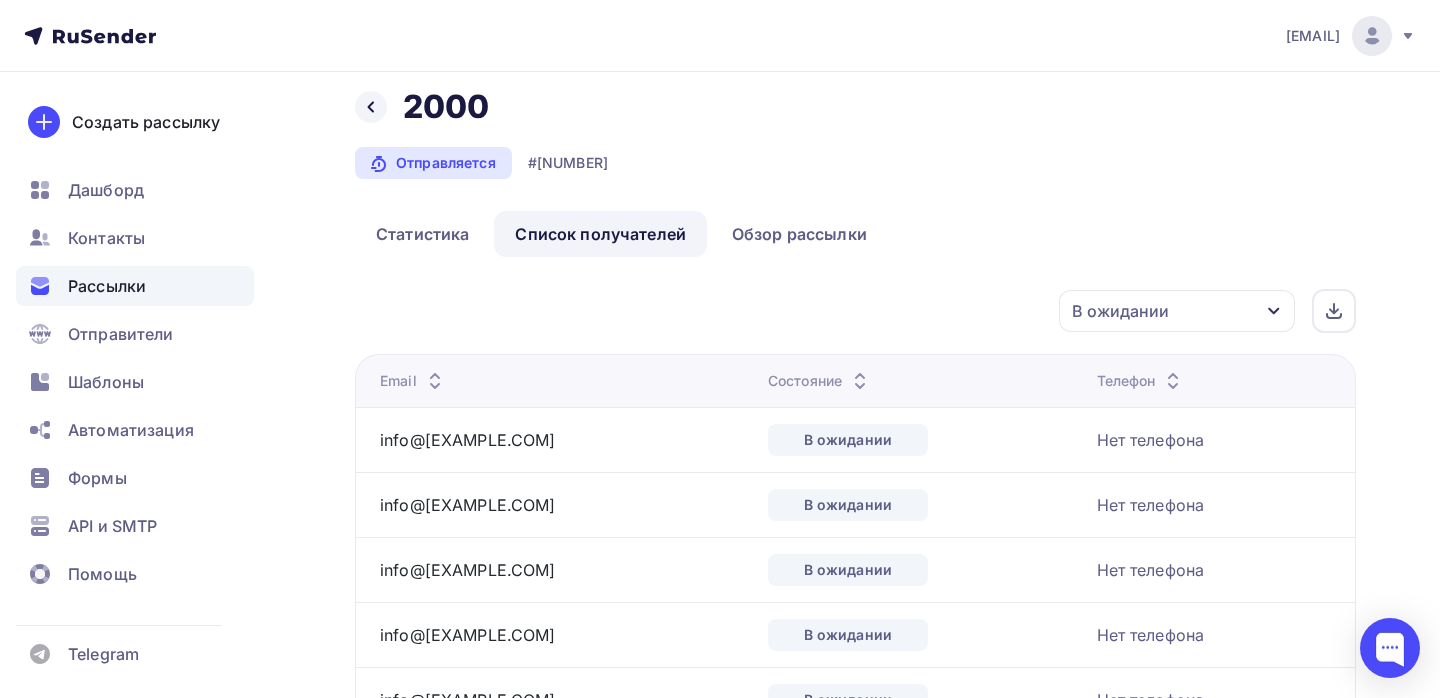 scroll, scrollTop: 0, scrollLeft: 0, axis: both 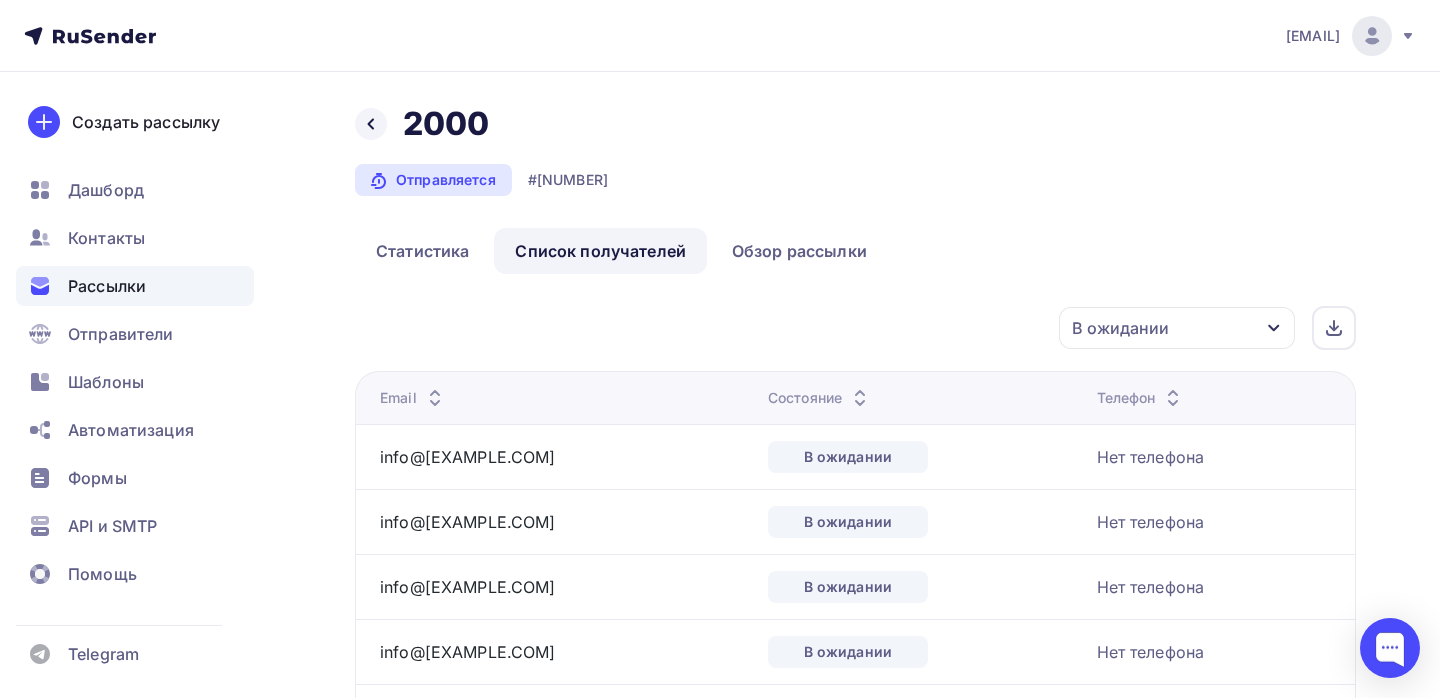click on "Назад
2000
2000" at bounding box center (481, 124) 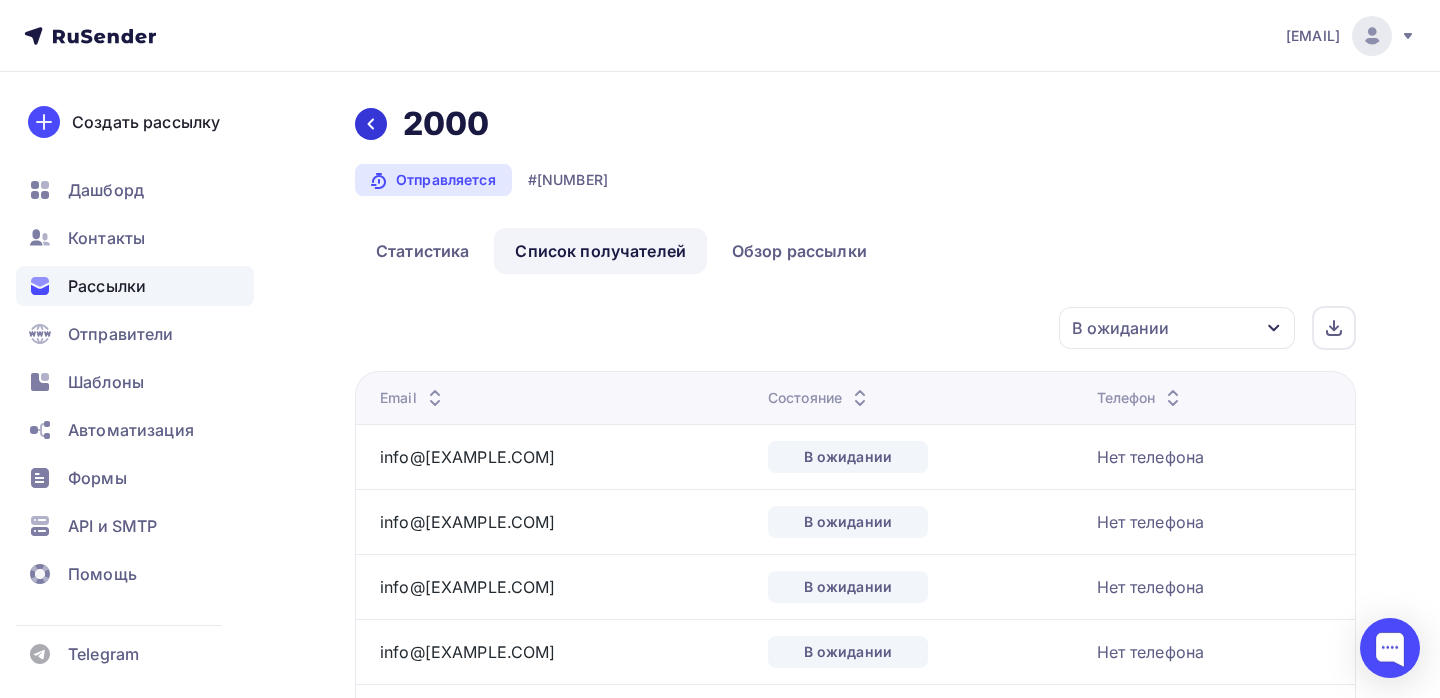 click at bounding box center (371, 124) 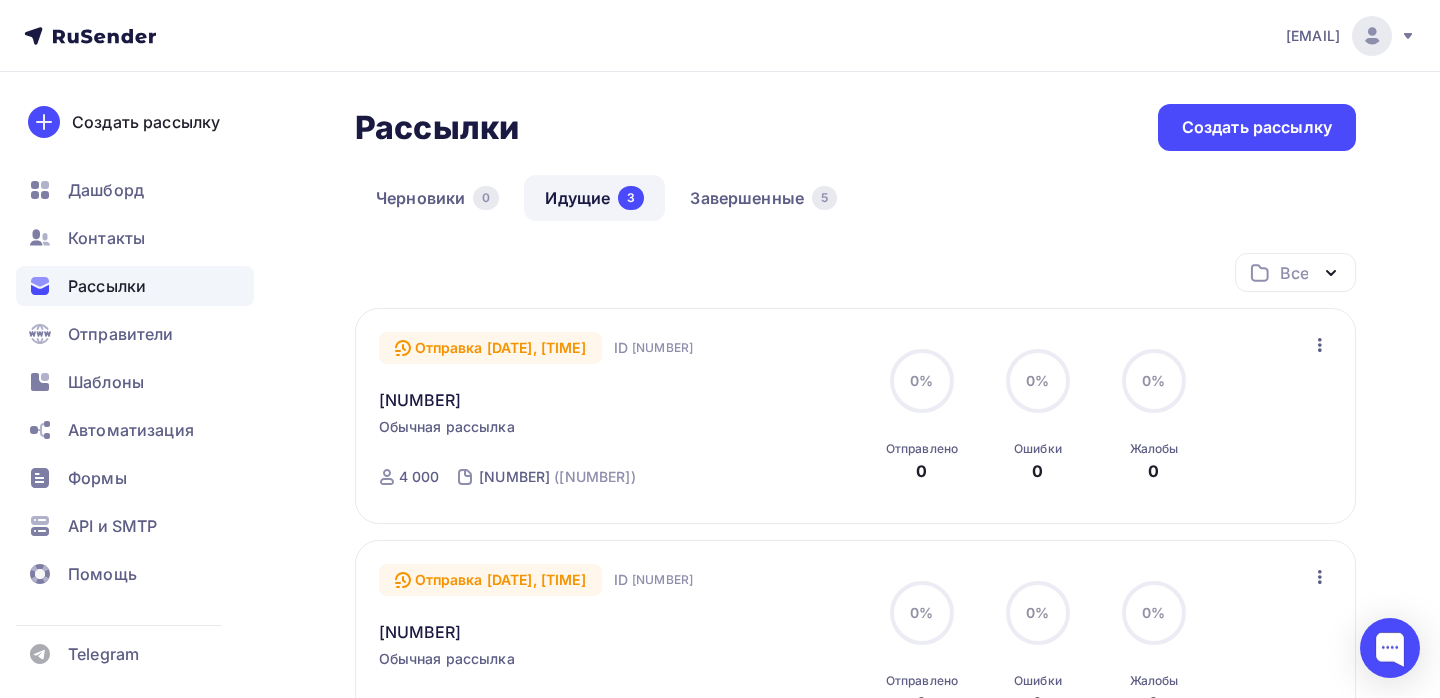 scroll, scrollTop: 585, scrollLeft: 0, axis: vertical 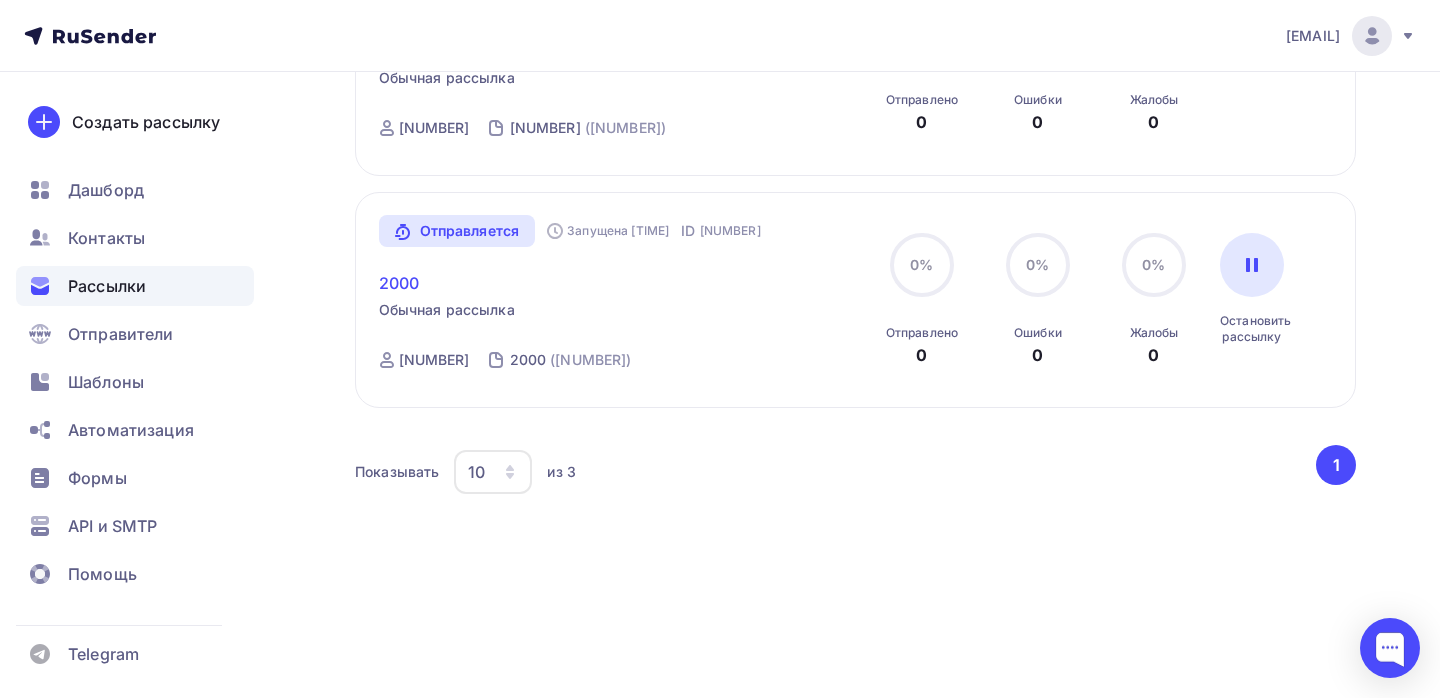 click on "2000" at bounding box center (399, 283) 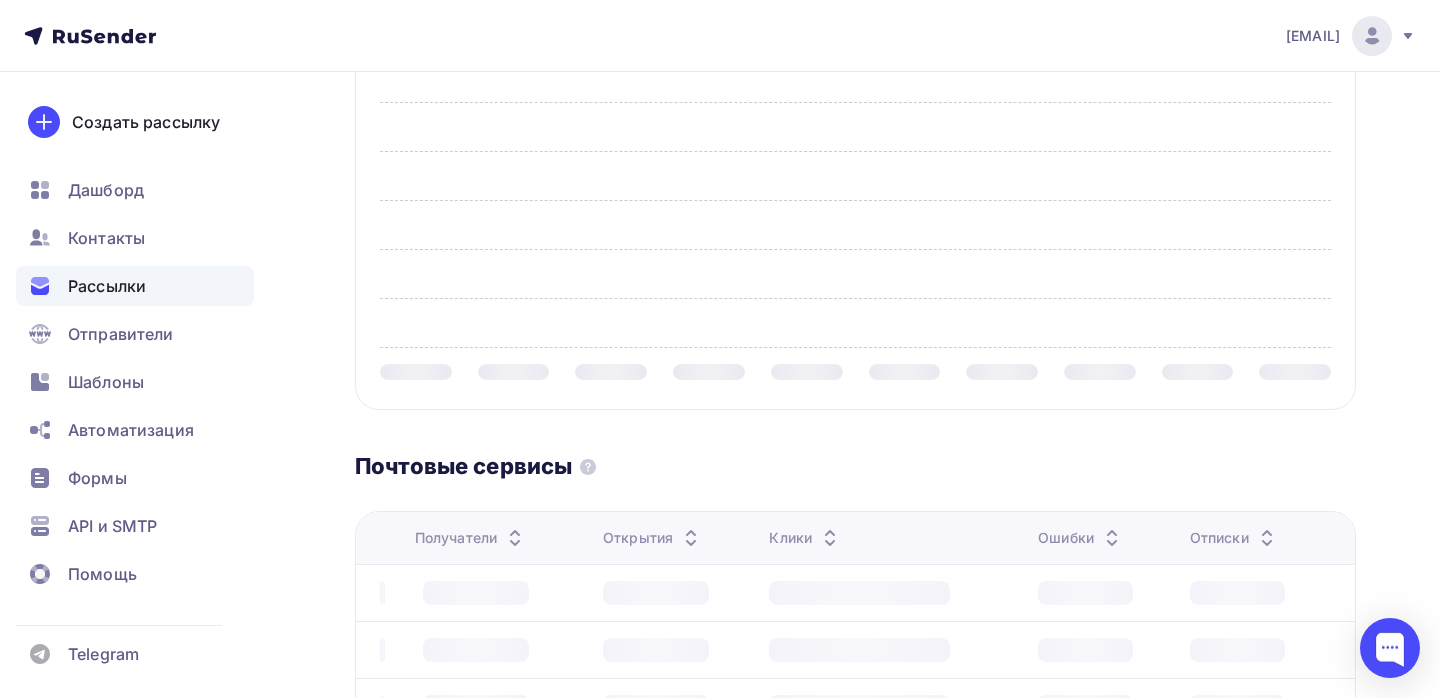 scroll, scrollTop: 0, scrollLeft: 0, axis: both 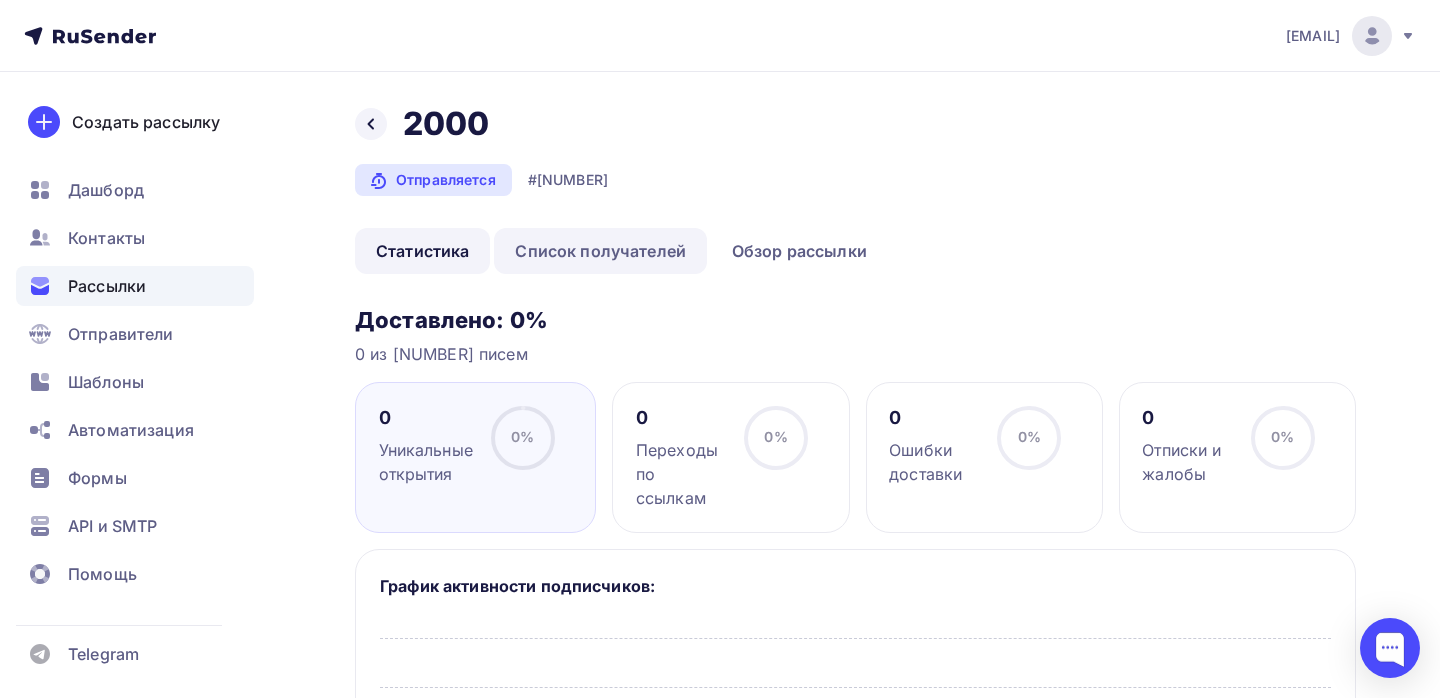 click on "Список получателей" at bounding box center (600, 251) 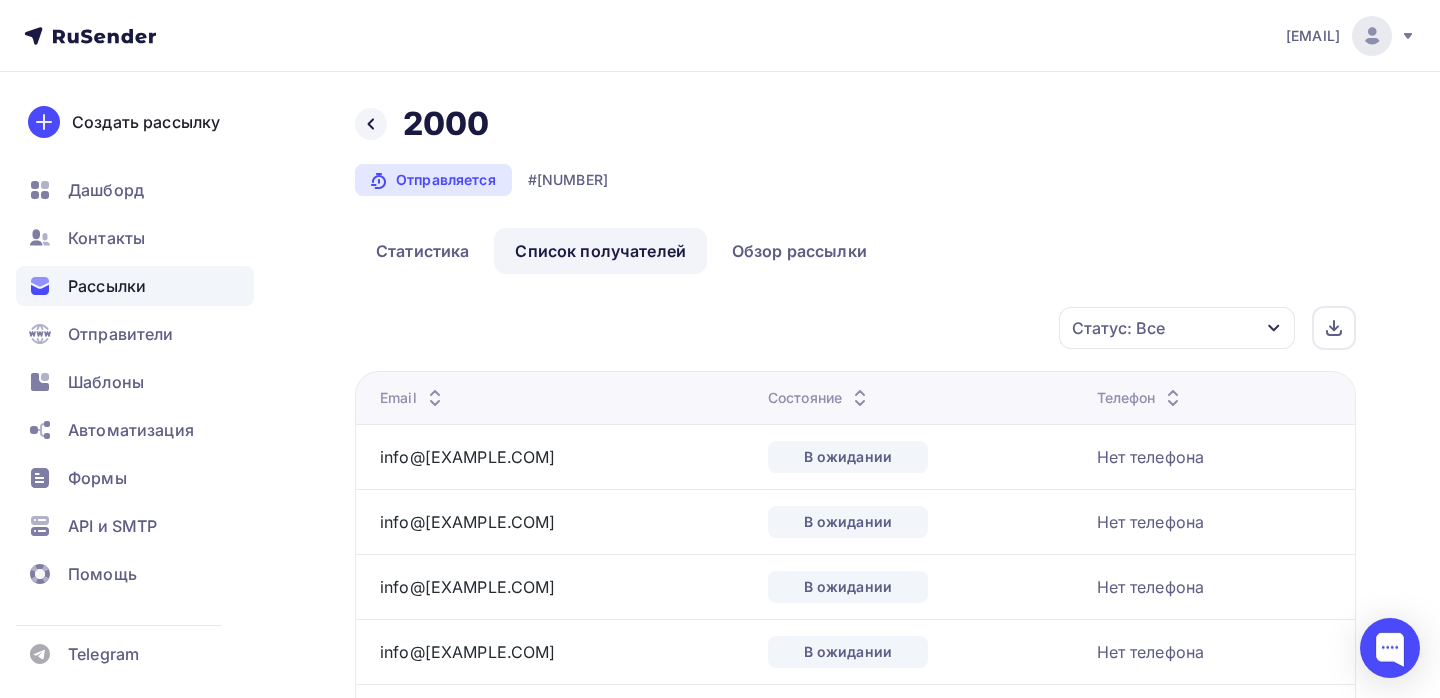 click on "Статус: Все" at bounding box center (1177, 328) 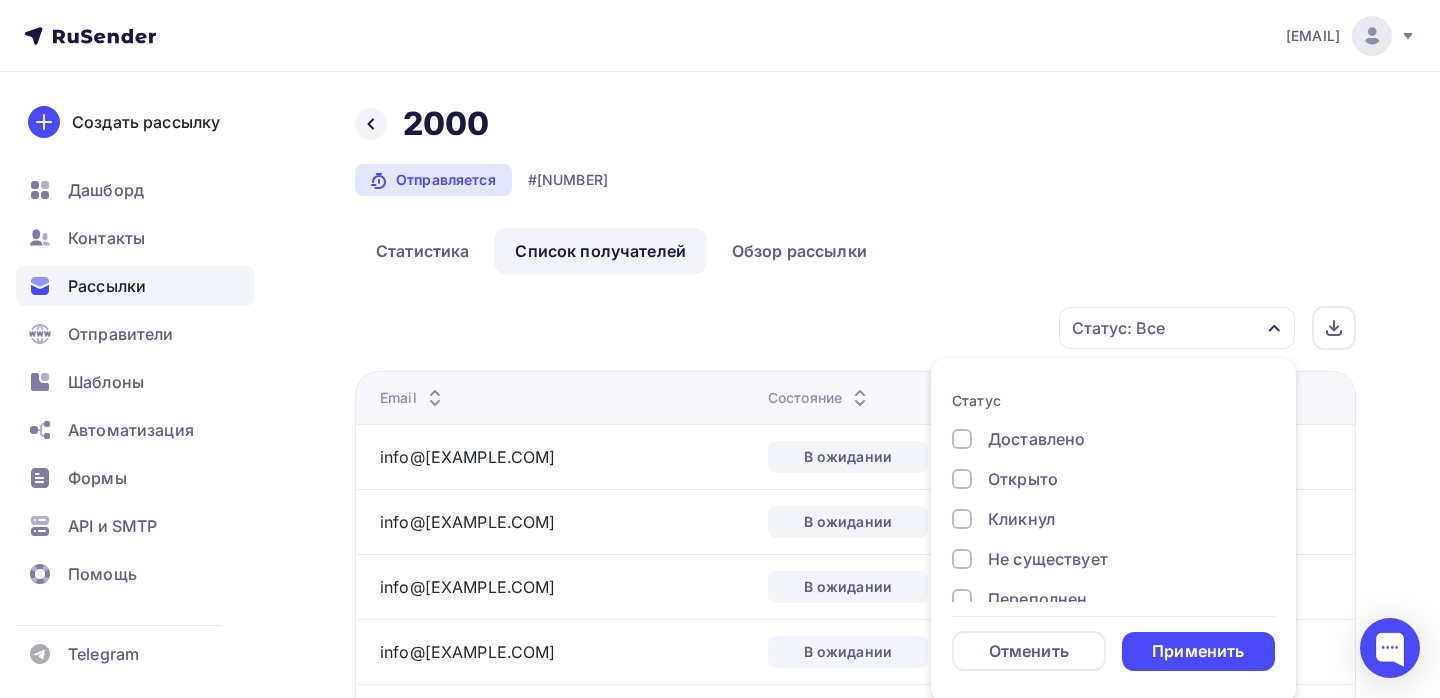 scroll, scrollTop: 6, scrollLeft: 0, axis: vertical 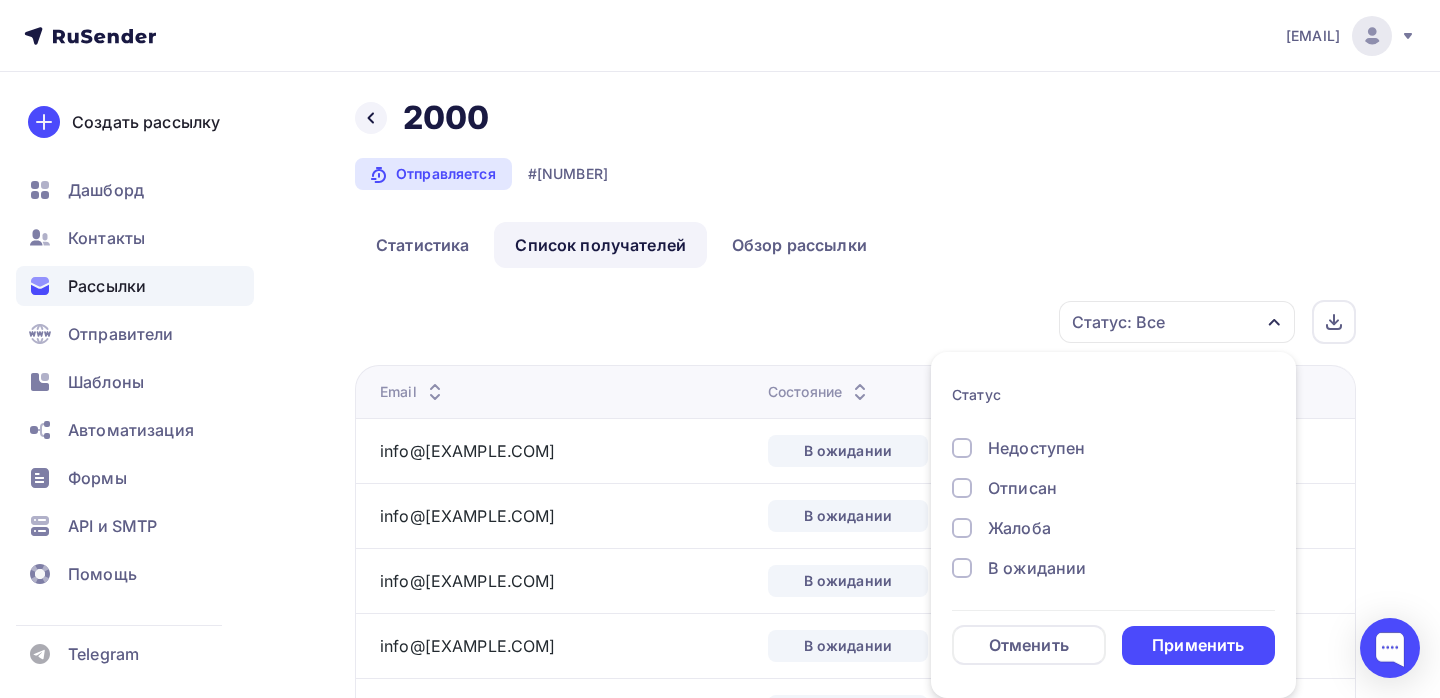 click at bounding box center (962, 248) 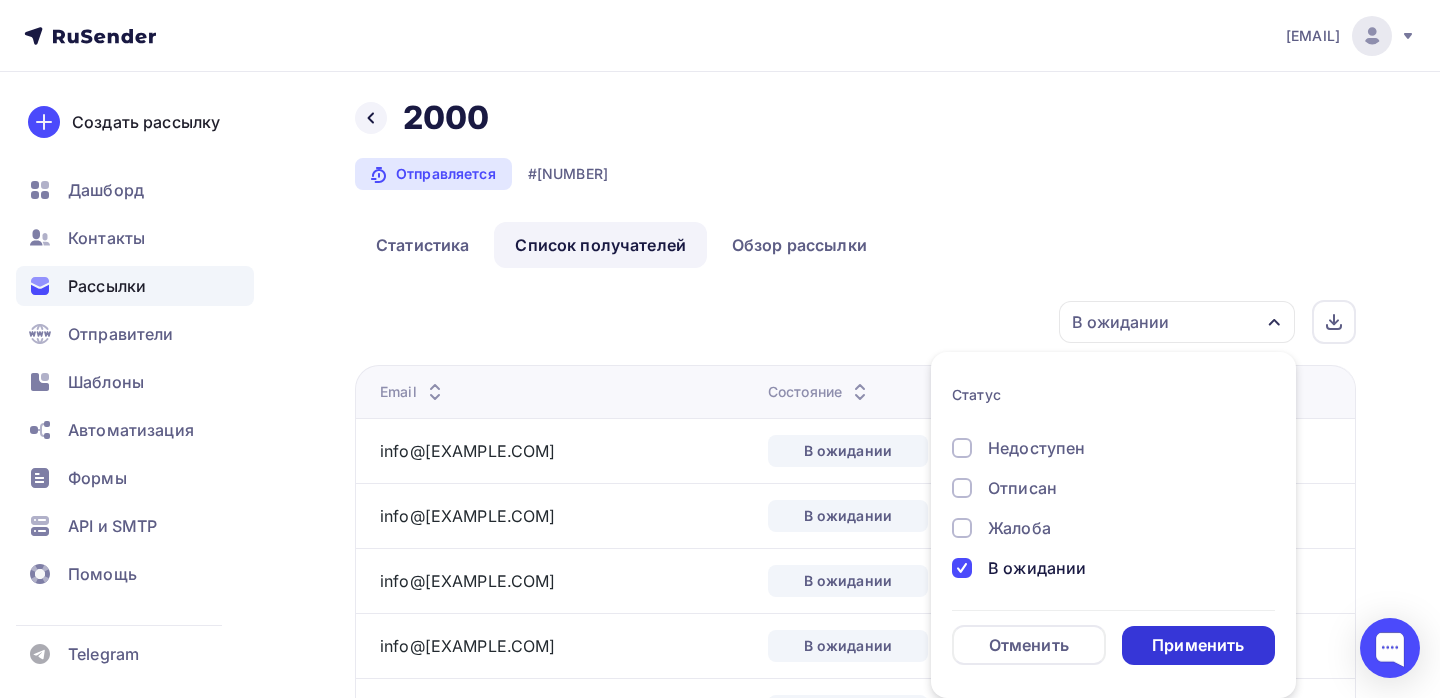 click on "Применить" at bounding box center [1199, 645] 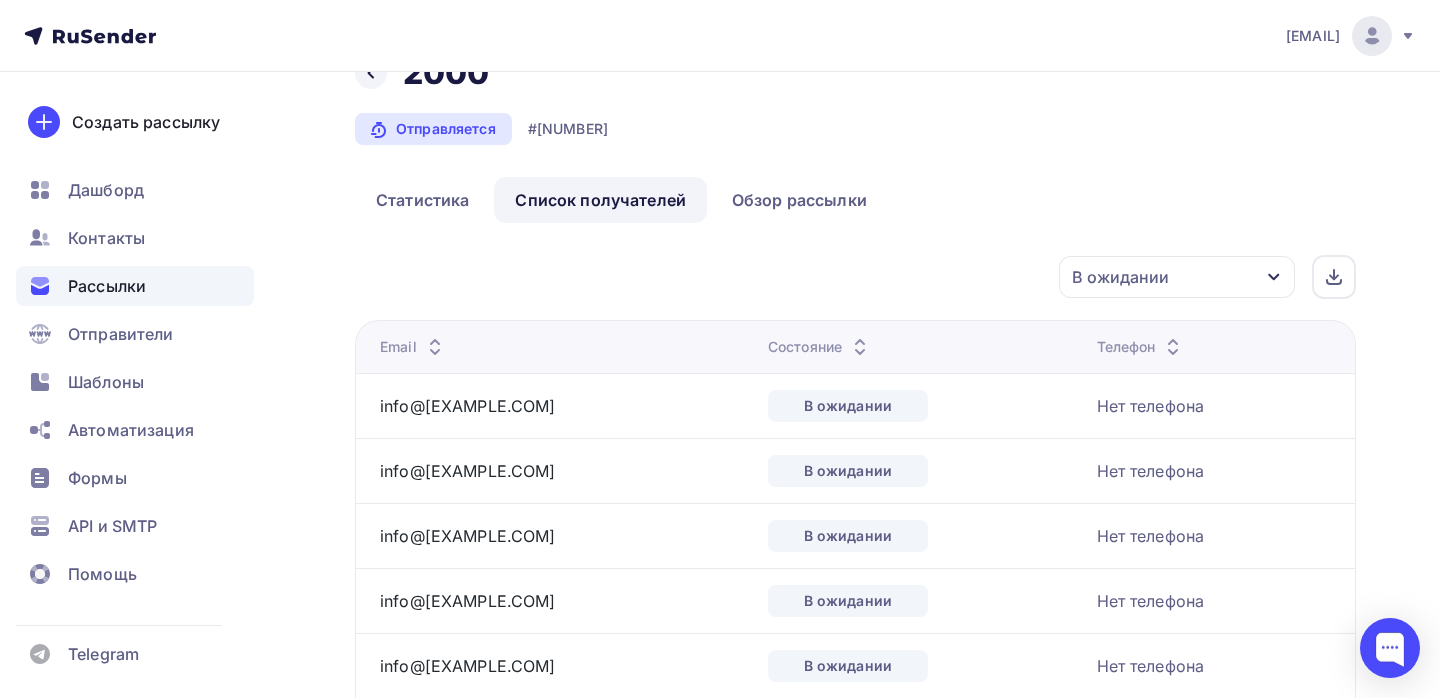 scroll, scrollTop: 0, scrollLeft: 0, axis: both 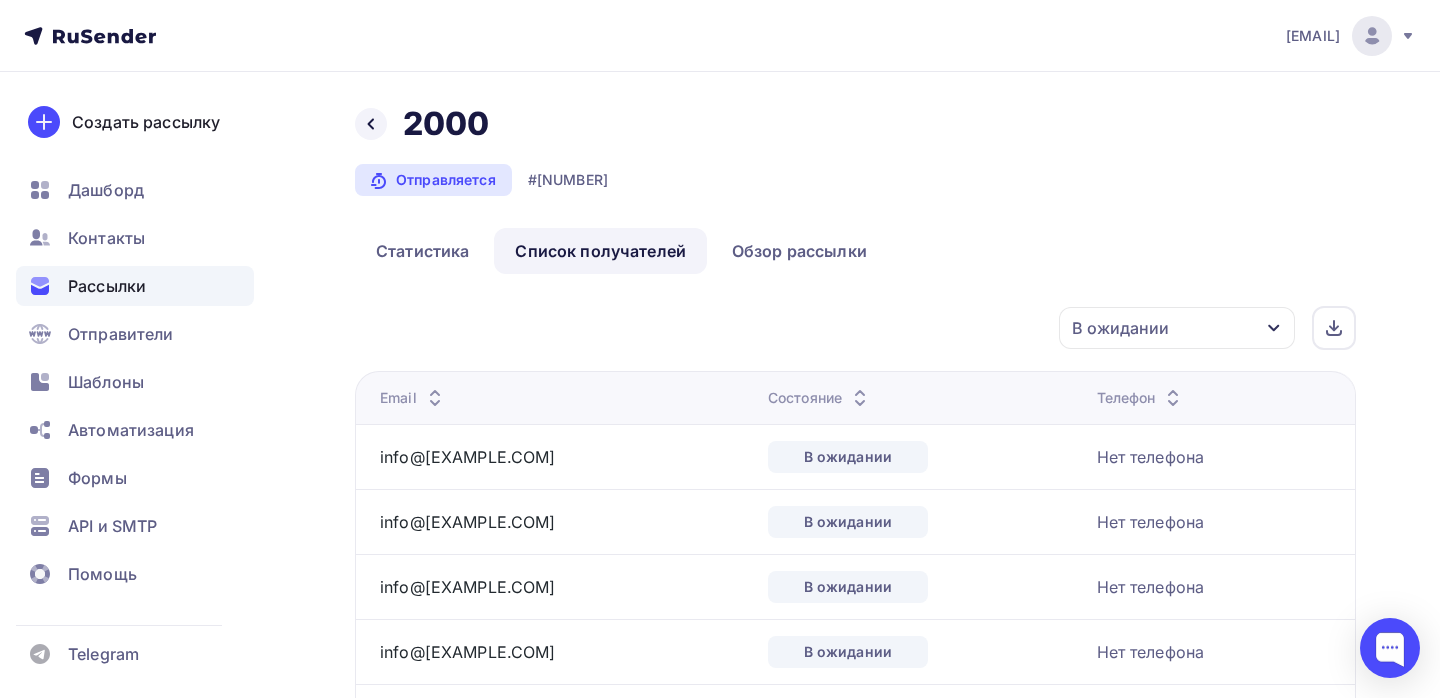 click on "В ожидании" at bounding box center (1120, 328) 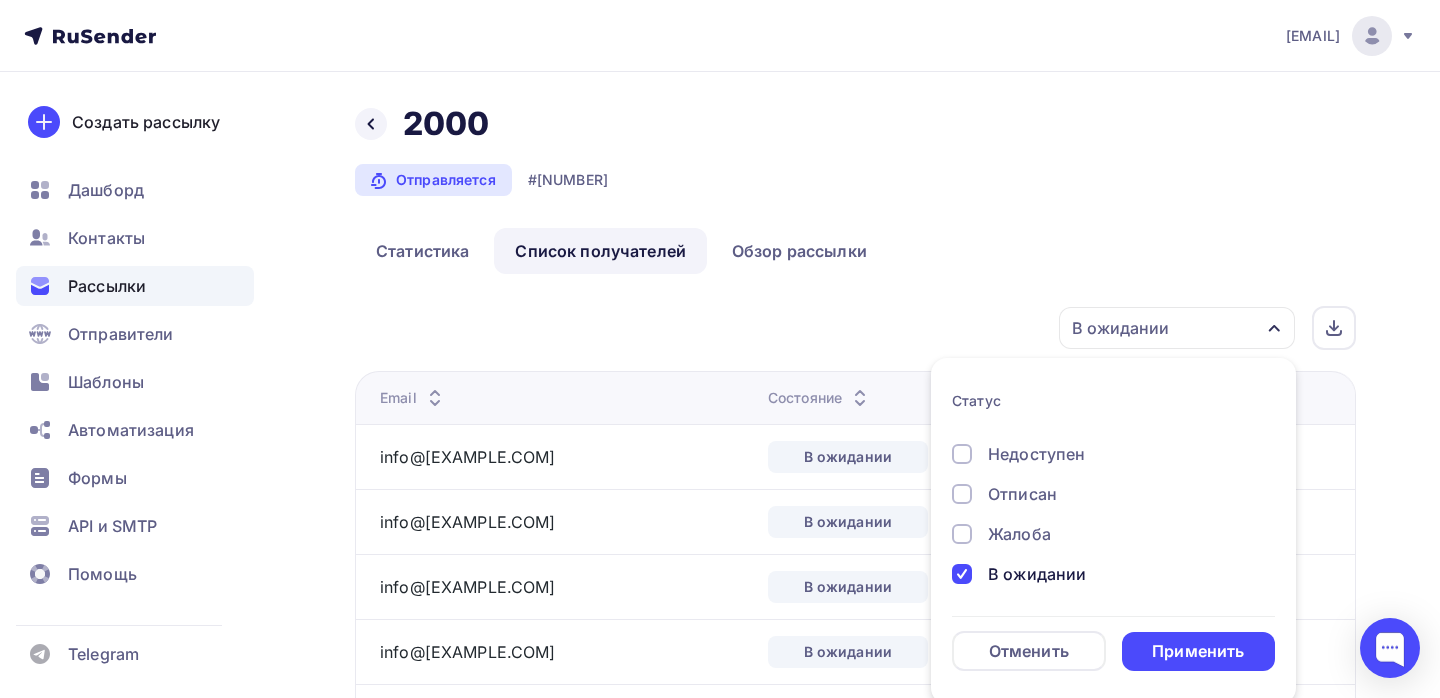 scroll, scrollTop: 6, scrollLeft: 0, axis: vertical 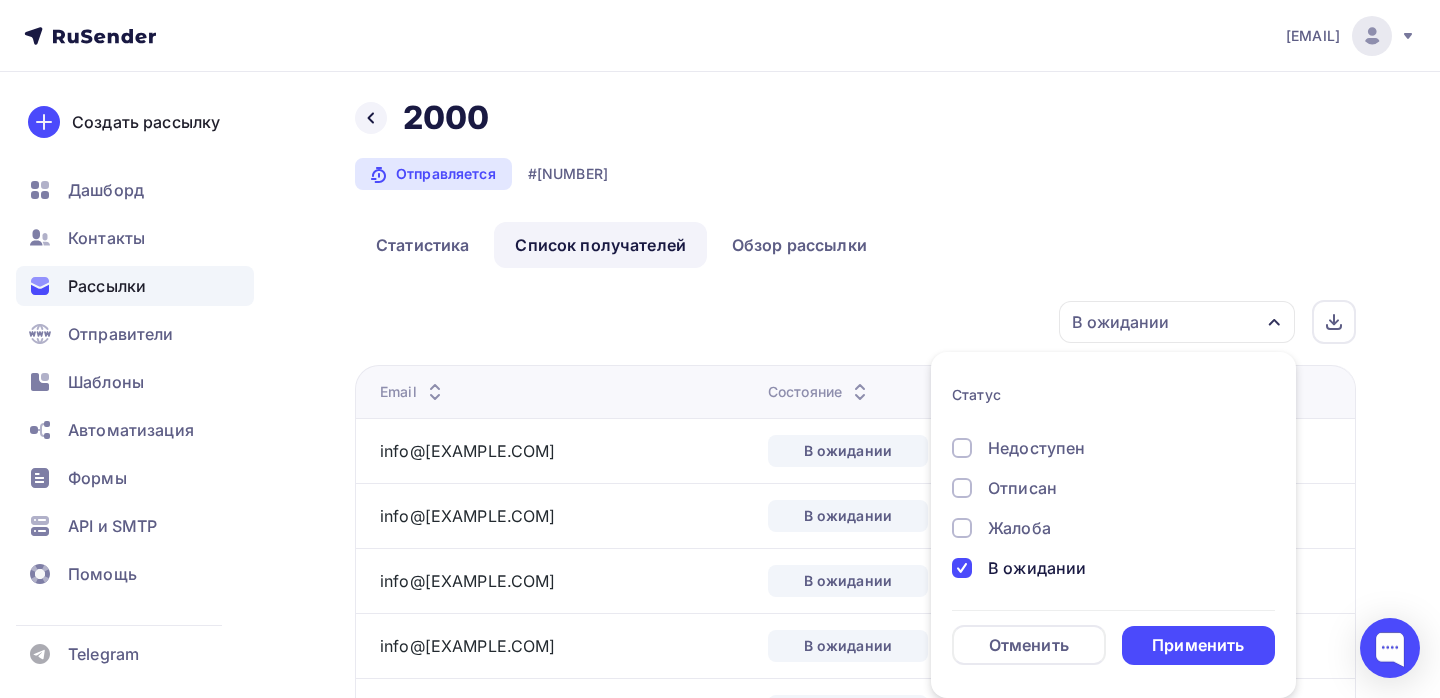 click on "Доставлено
Открыто
Кликнул
Не существует
Переполнен
Недоступен
Отписан
Жалоба
В ожидании" at bounding box center [1113, 416] 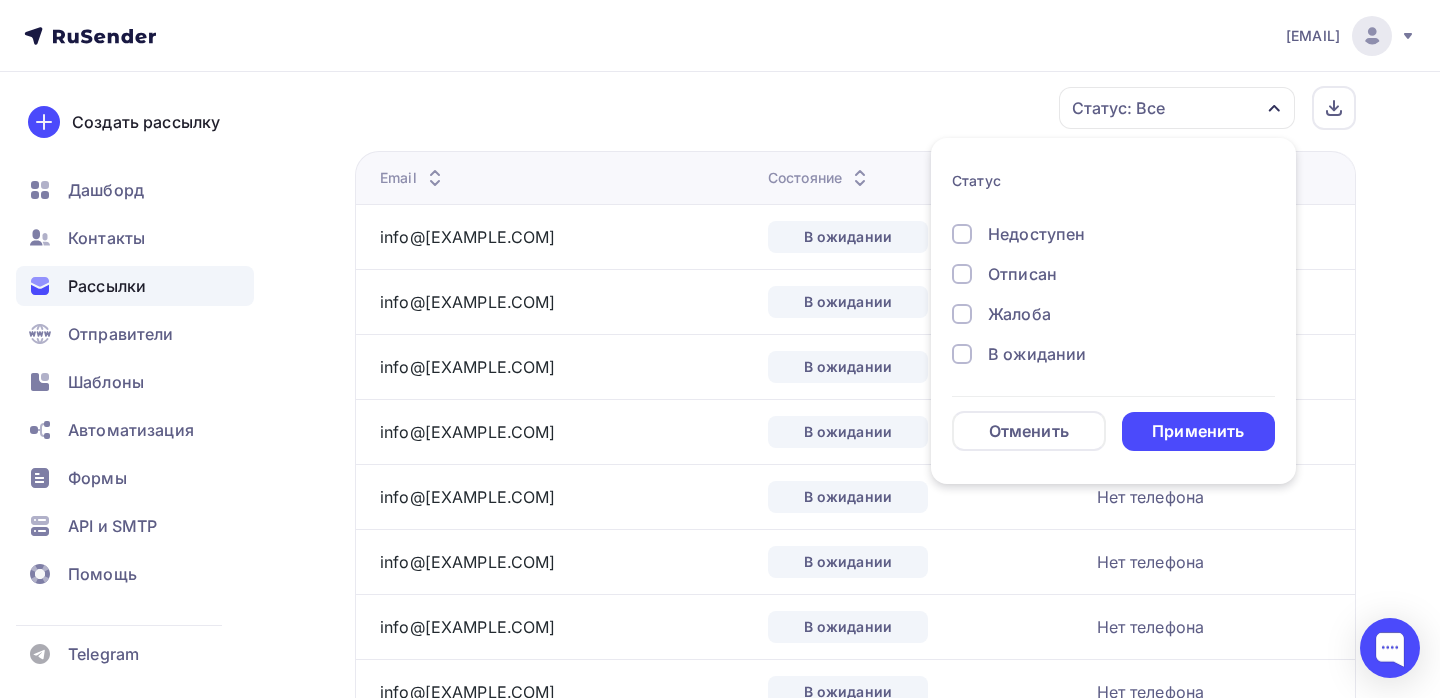 scroll, scrollTop: 223, scrollLeft: 0, axis: vertical 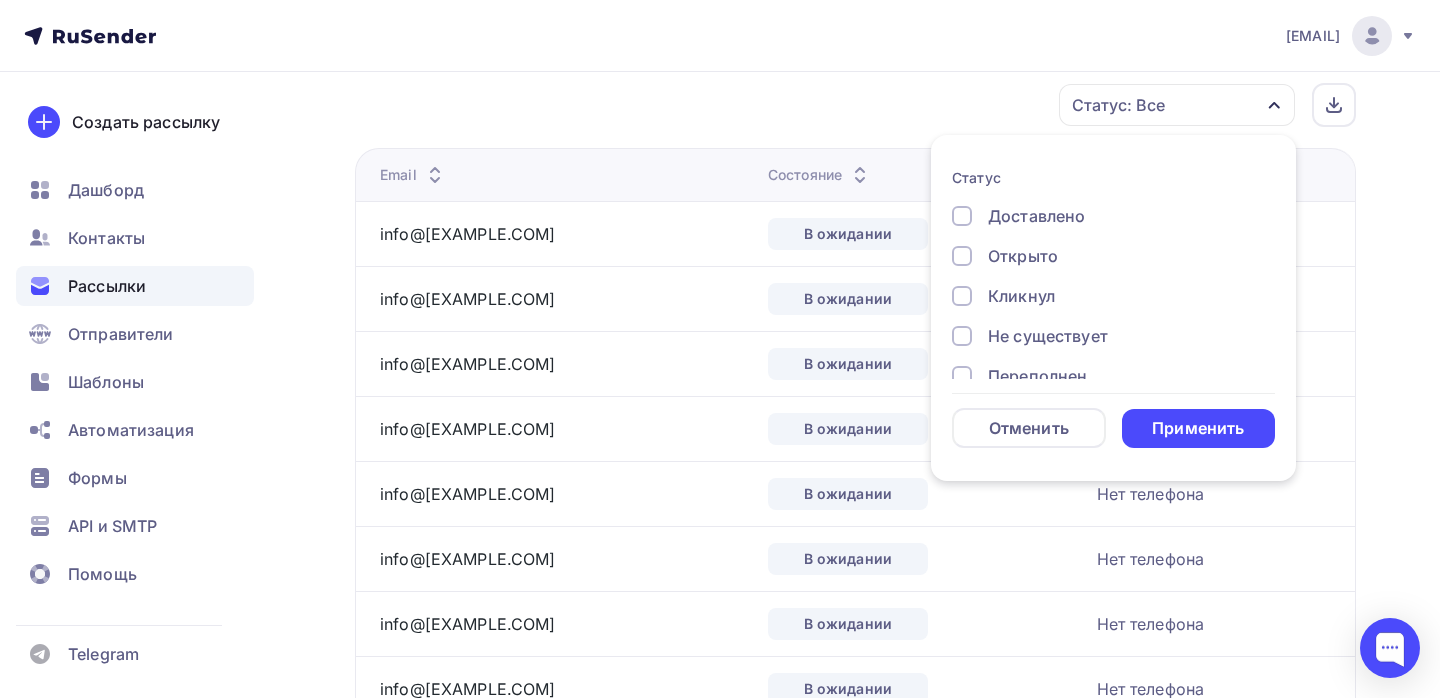 click at bounding box center [962, 216] 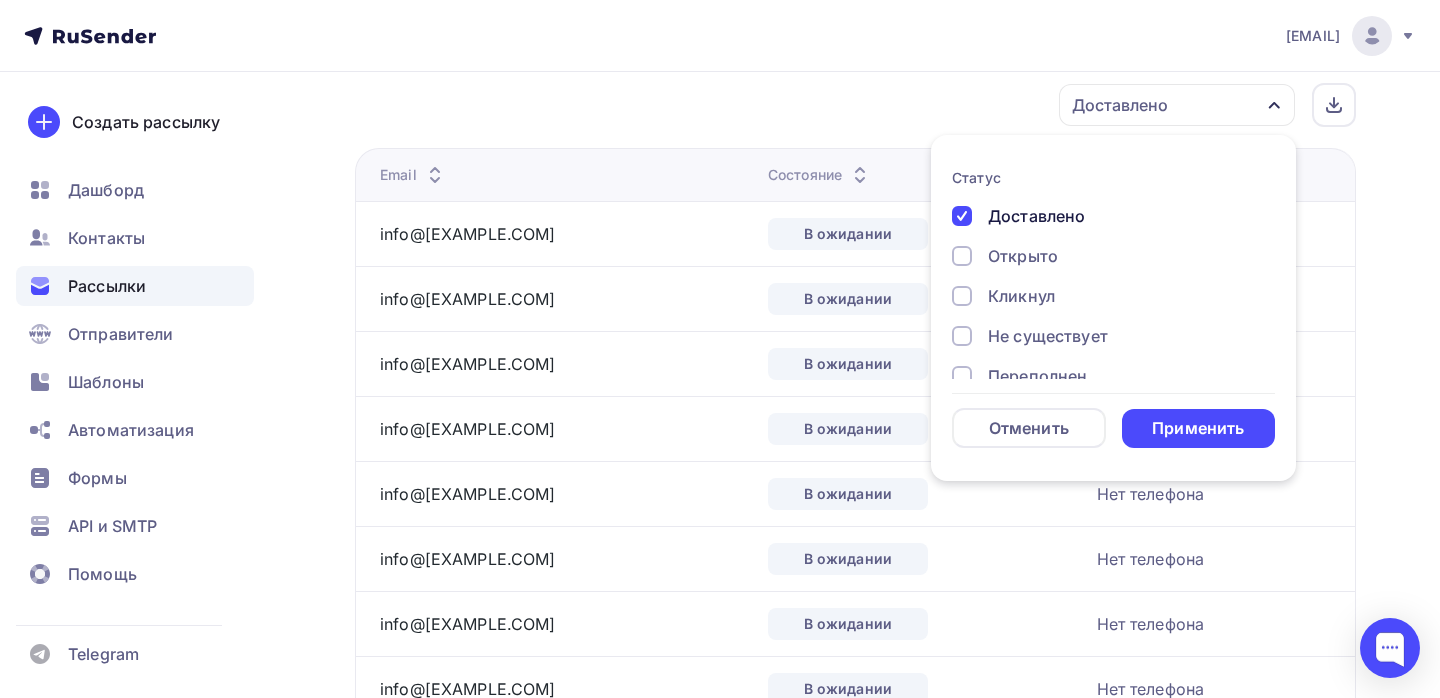 click at bounding box center [962, 216] 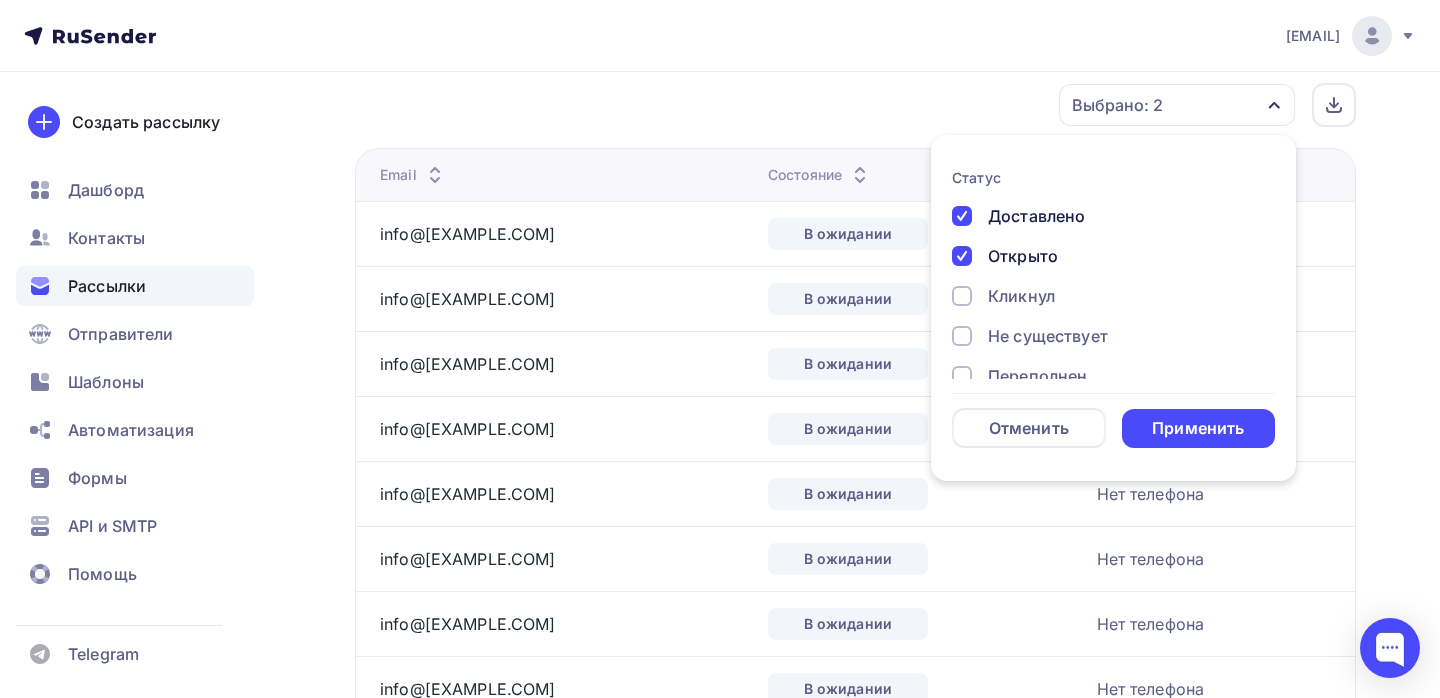 click on "Кликнул" at bounding box center [1102, 216] 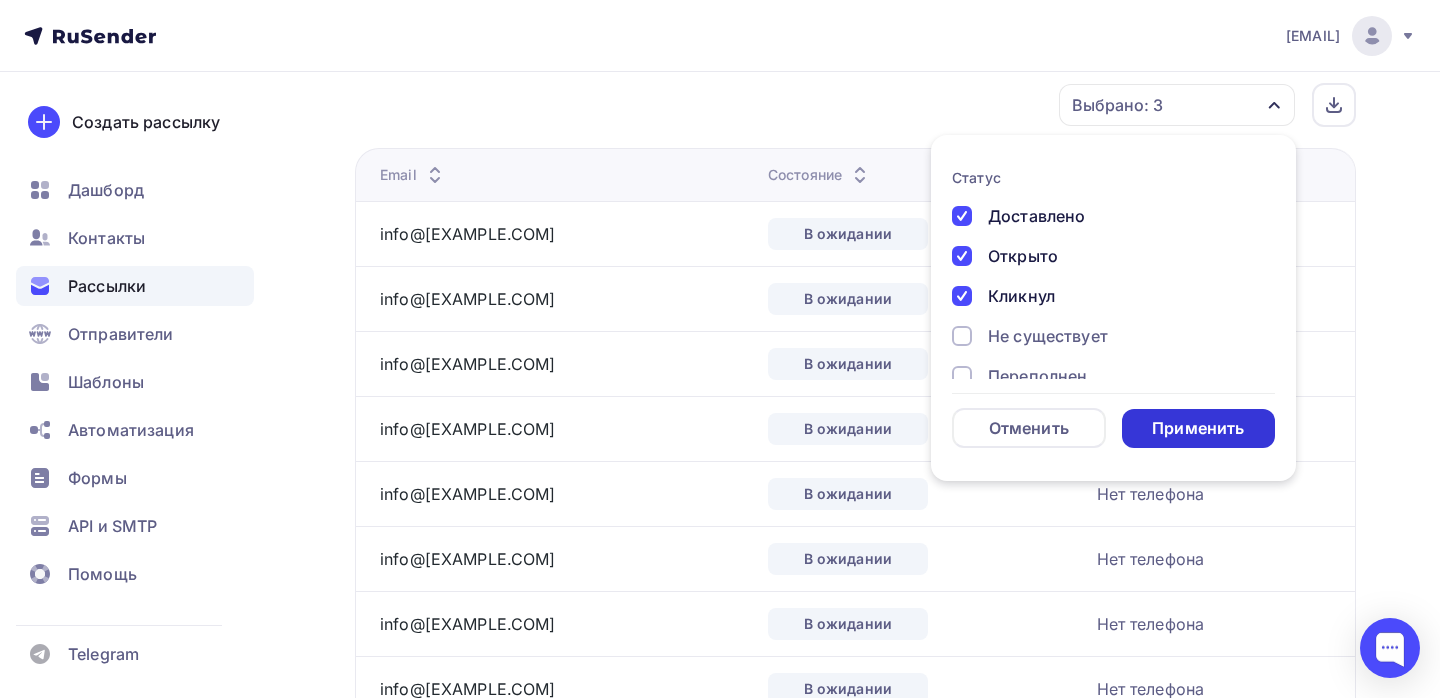 click on "Применить" at bounding box center (1198, 428) 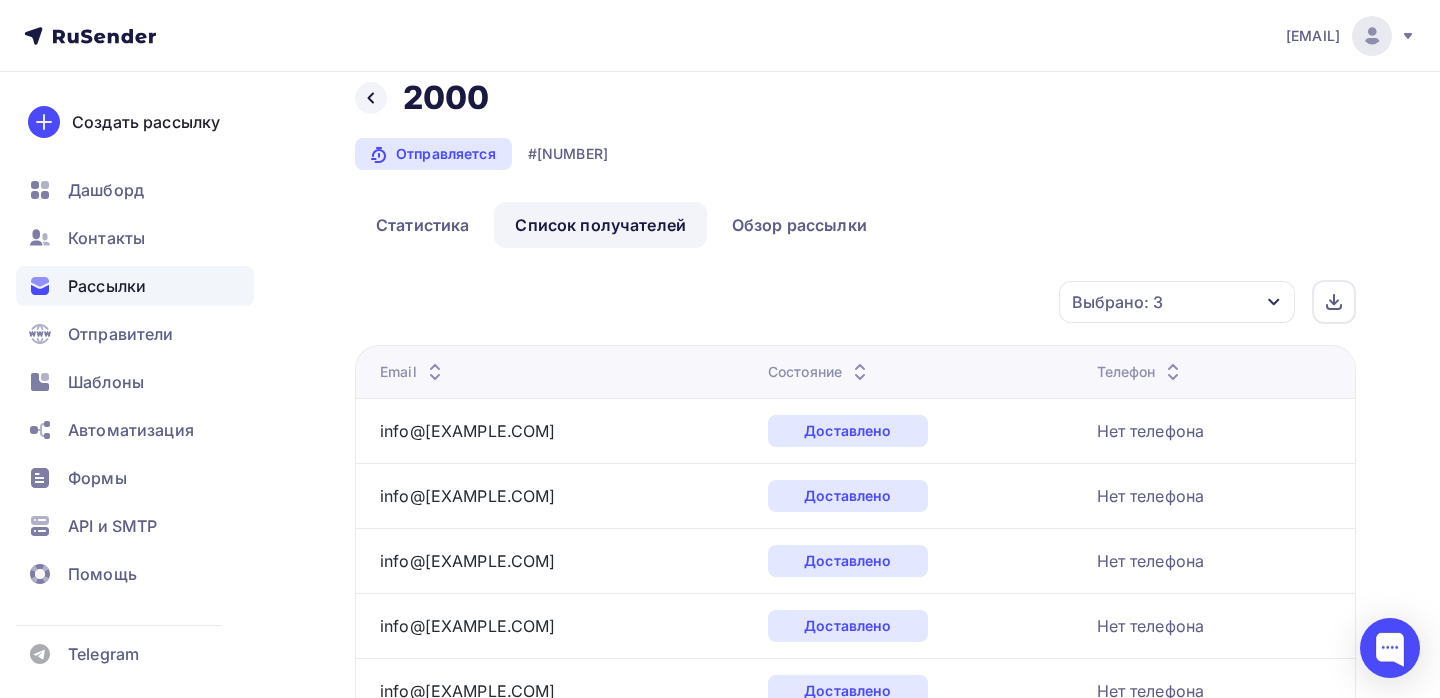 scroll, scrollTop: 0, scrollLeft: 0, axis: both 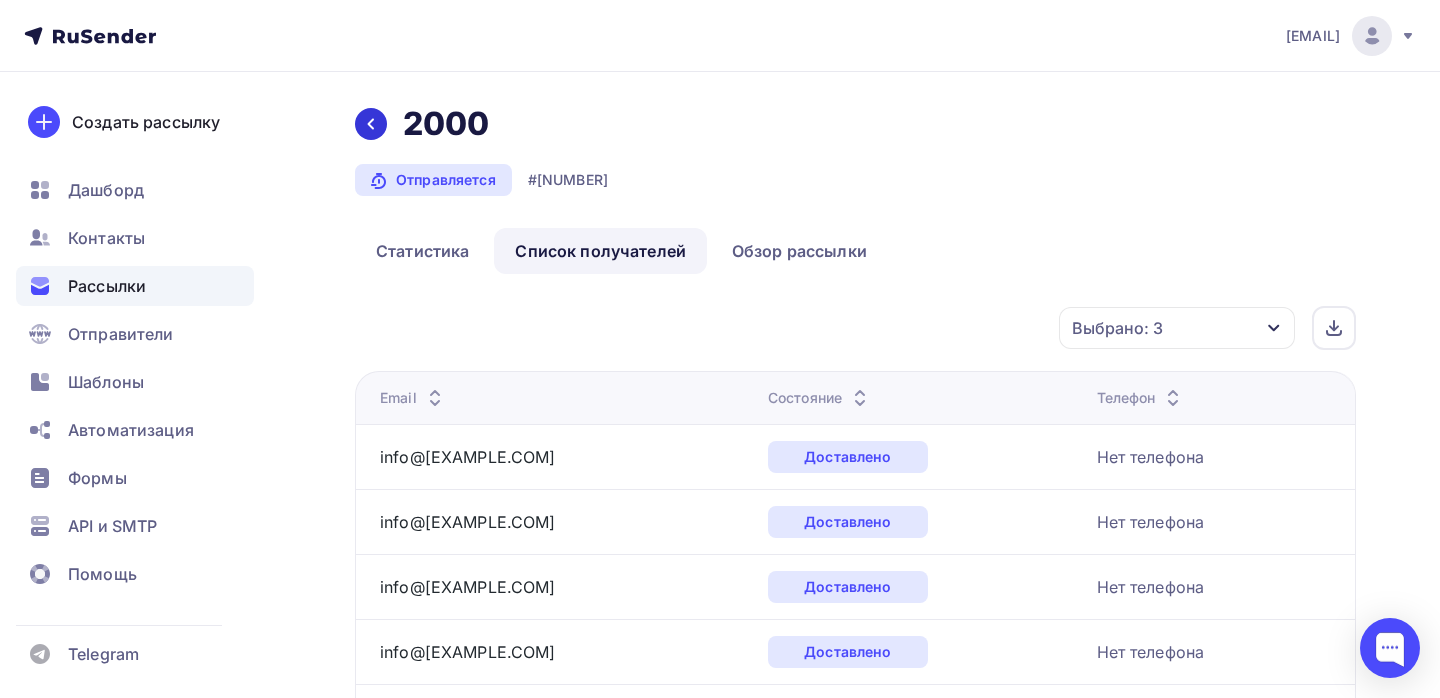 click at bounding box center [371, 124] 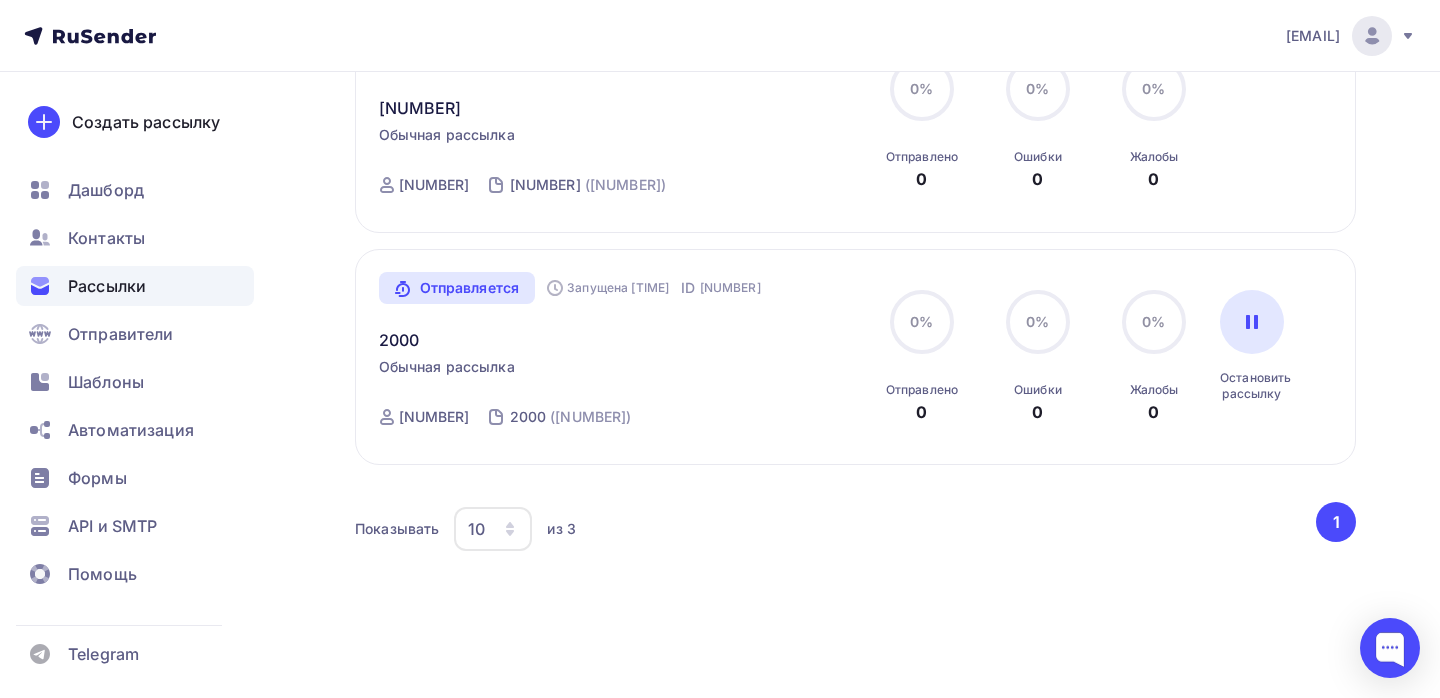 scroll, scrollTop: 585, scrollLeft: 0, axis: vertical 